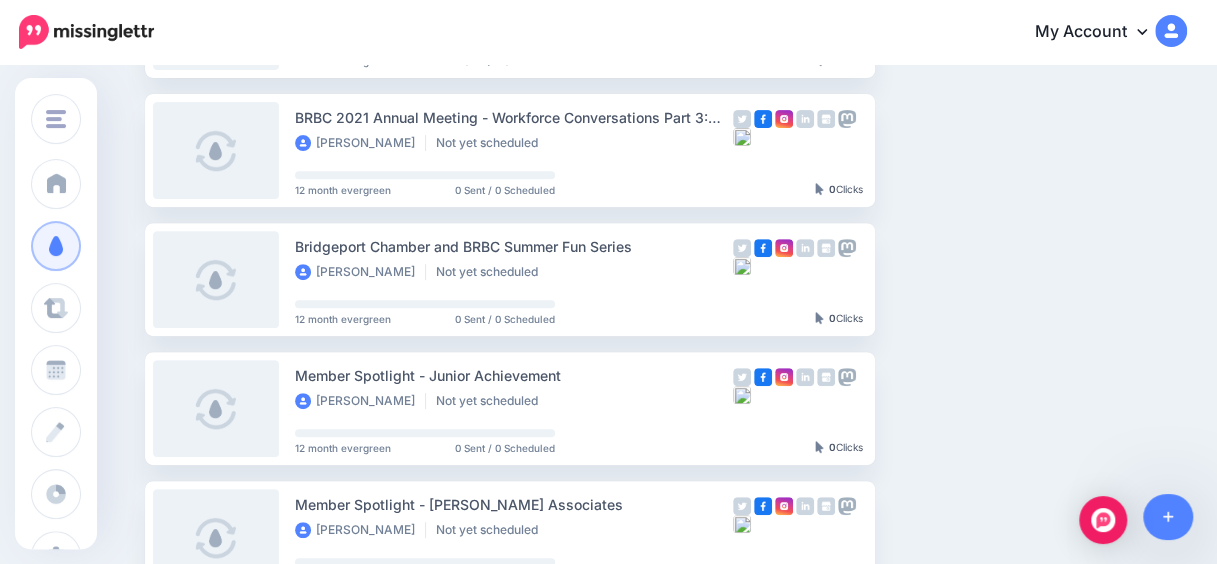 scroll, scrollTop: 300, scrollLeft: 0, axis: vertical 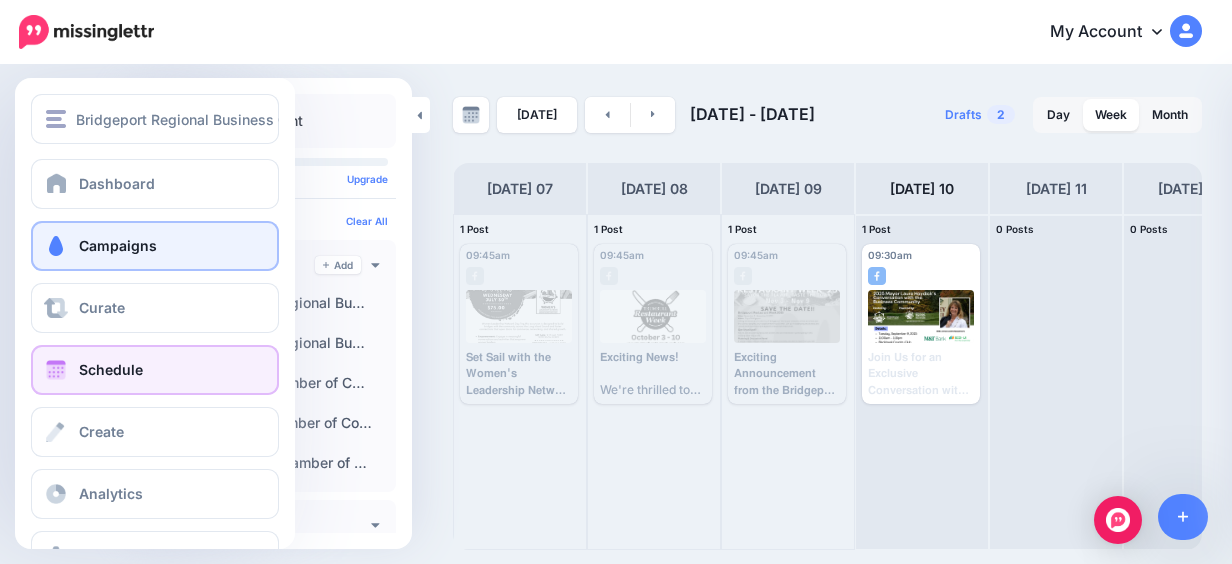 click on "Campaigns" at bounding box center [155, 246] 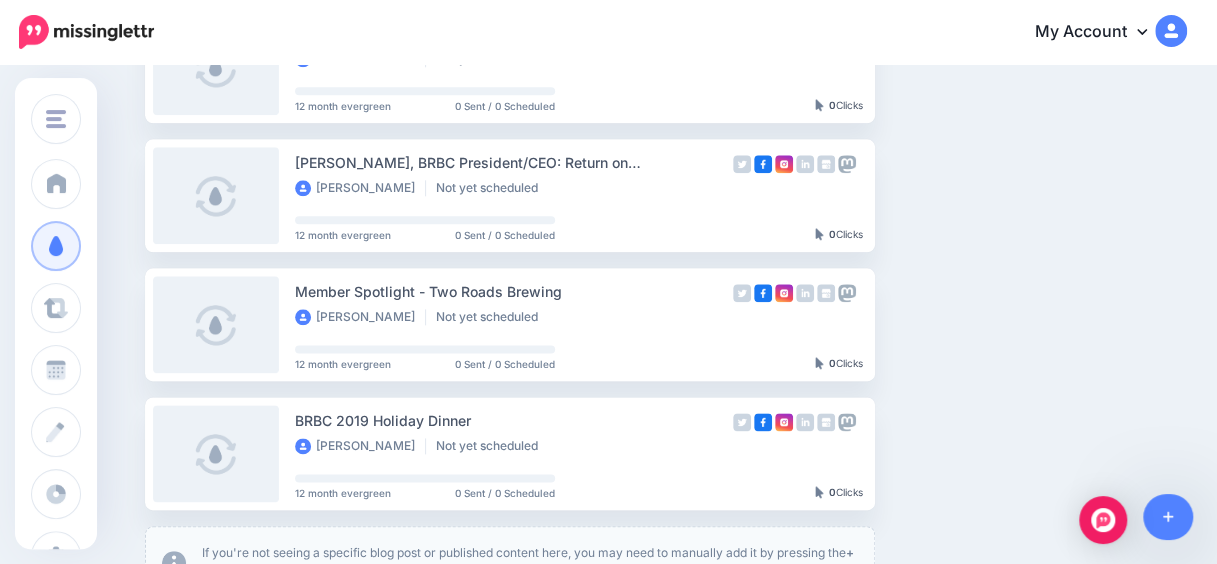 scroll, scrollTop: 1200, scrollLeft: 0, axis: vertical 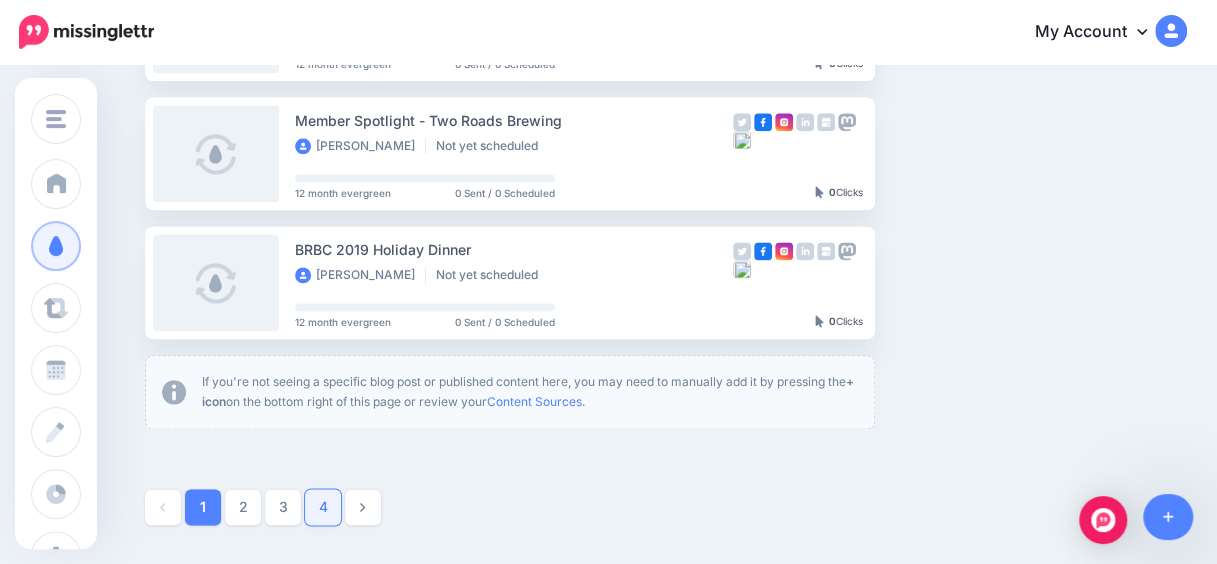 click on "4" at bounding box center [323, 507] 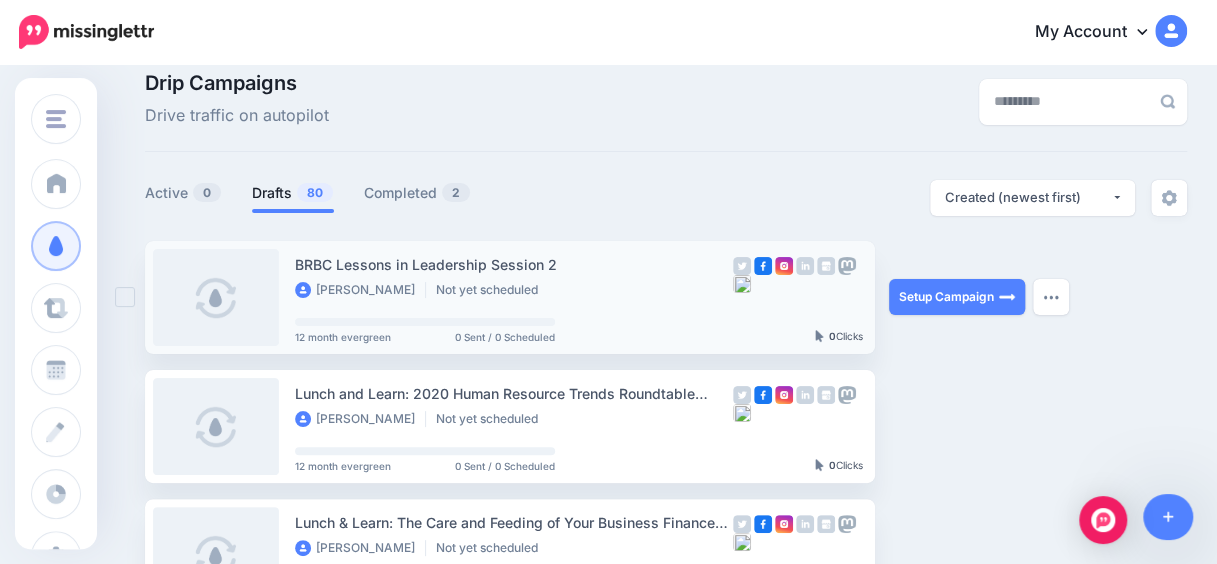 scroll, scrollTop: 0, scrollLeft: 0, axis: both 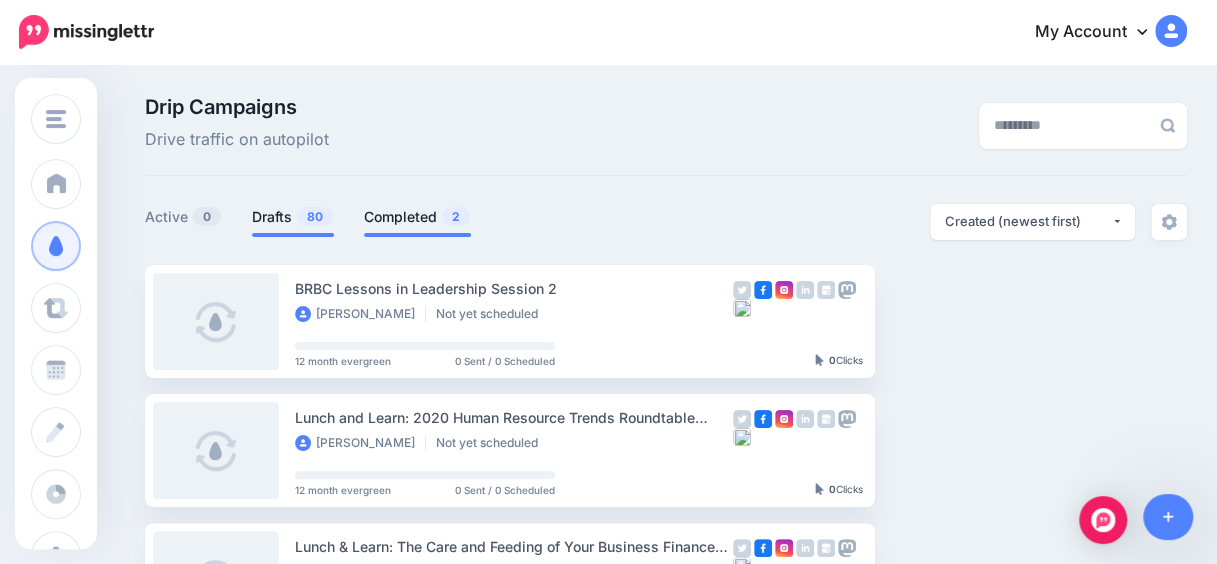 click on "Completed  2" at bounding box center (417, 217) 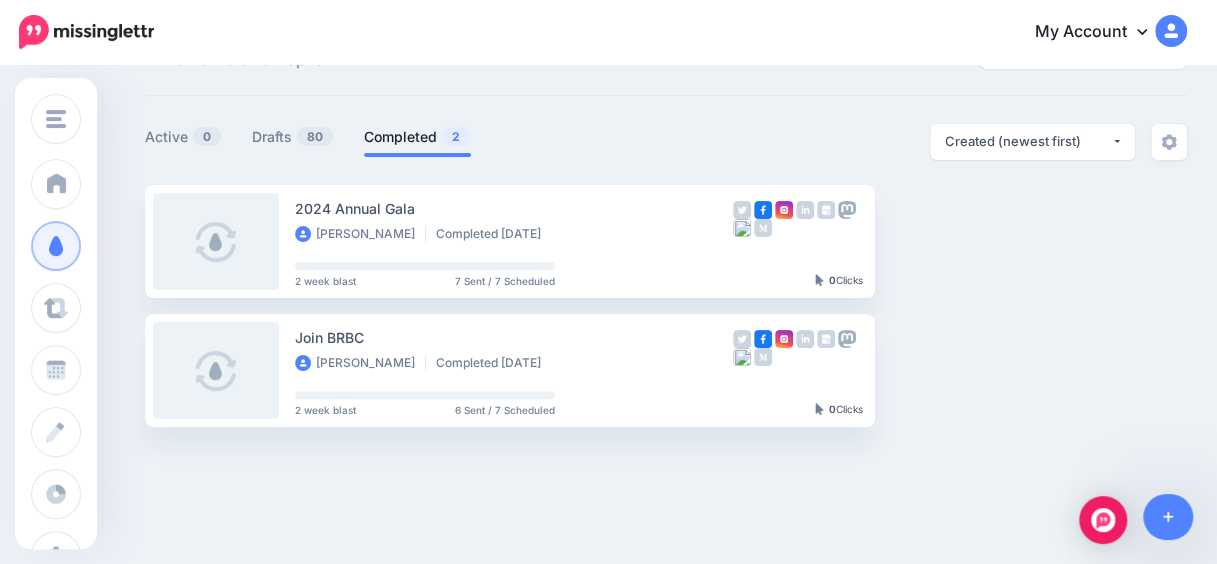 scroll, scrollTop: 143, scrollLeft: 0, axis: vertical 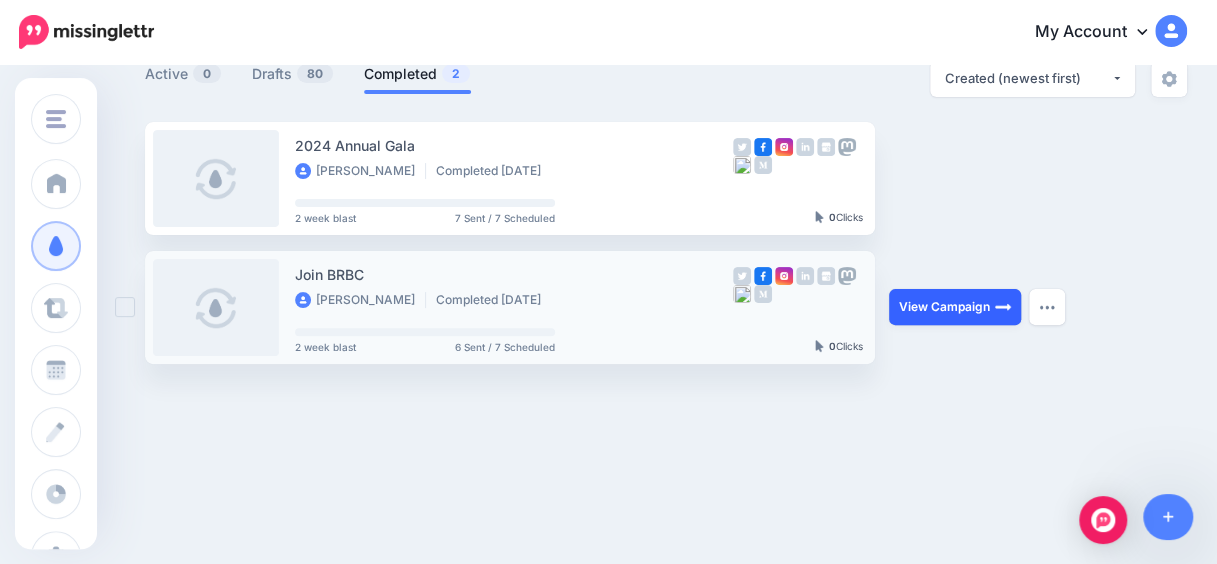click on "View Campaign" at bounding box center [955, 307] 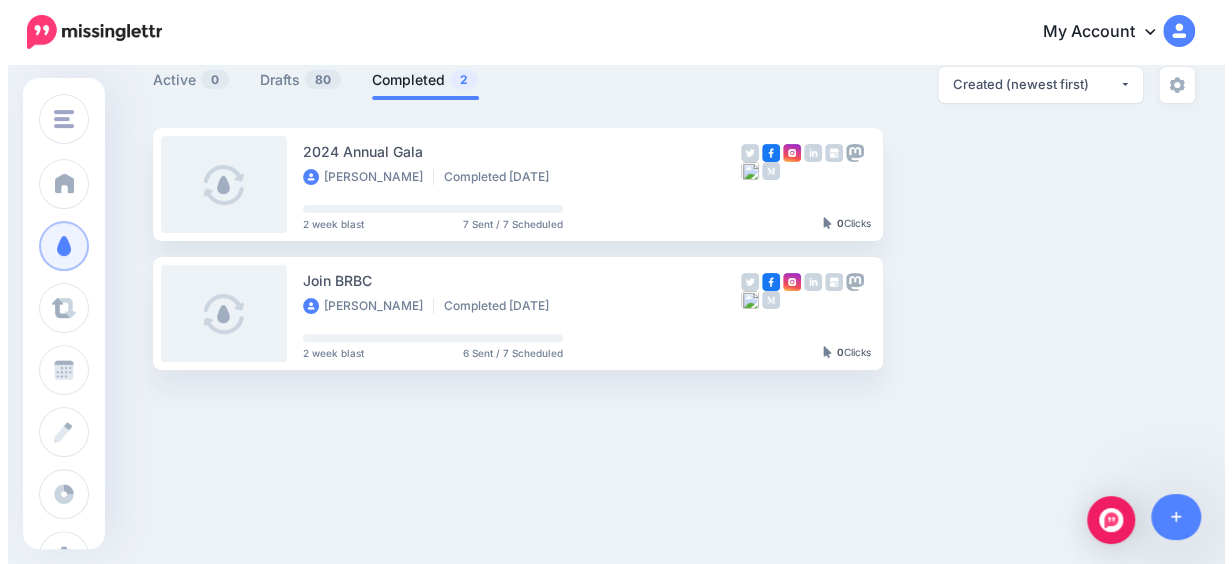 scroll, scrollTop: 0, scrollLeft: 0, axis: both 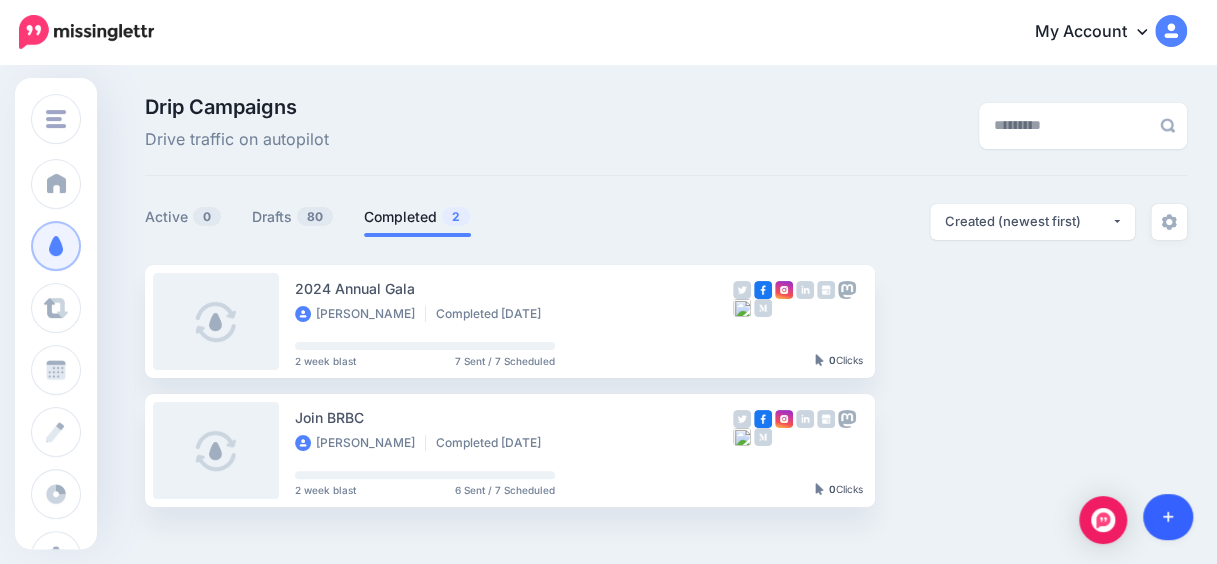 click at bounding box center (1168, 517) 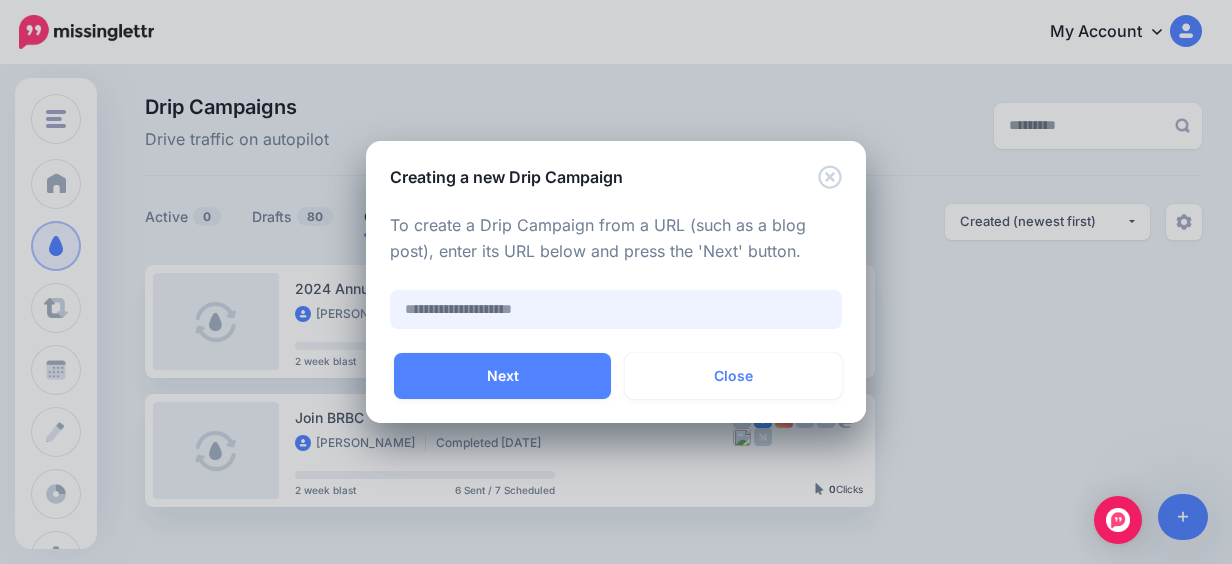 click at bounding box center [616, 309] 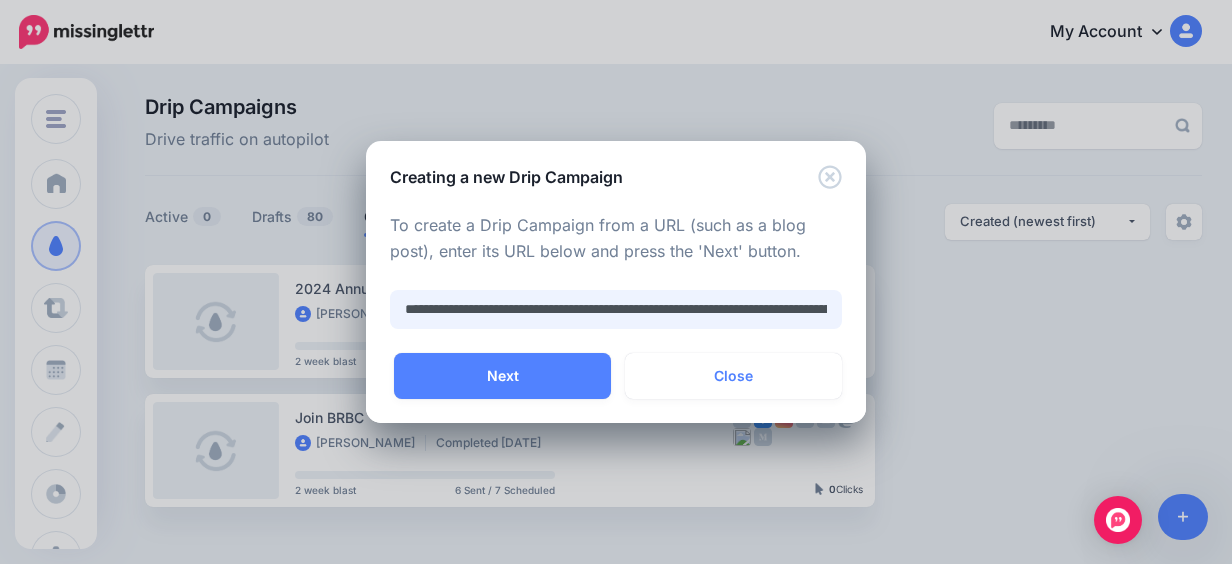 scroll, scrollTop: 0, scrollLeft: 226, axis: horizontal 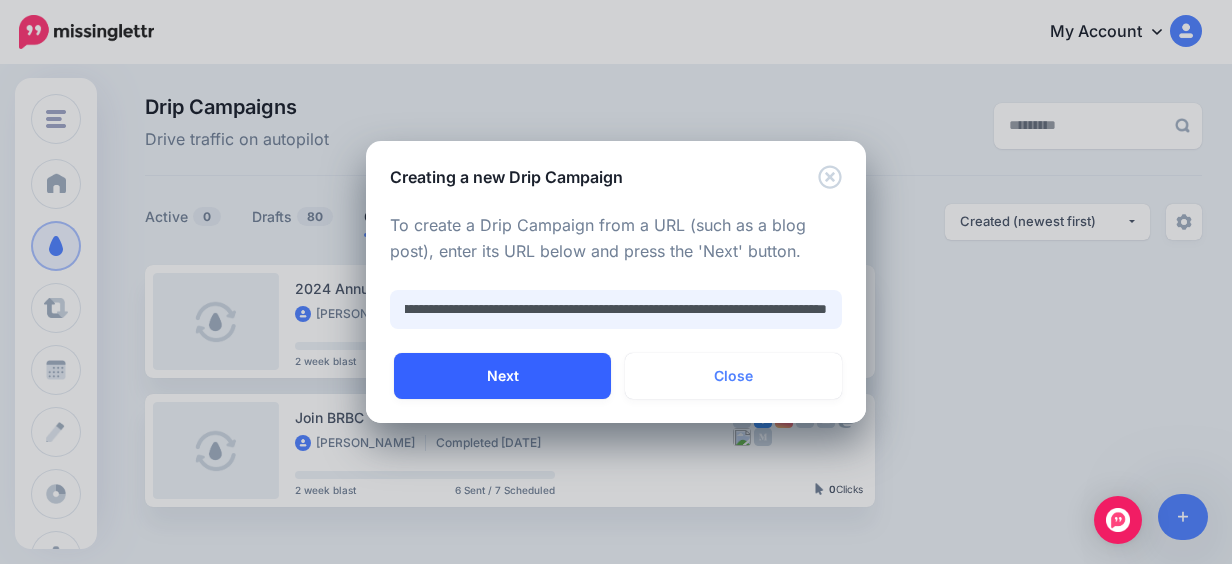 type on "**********" 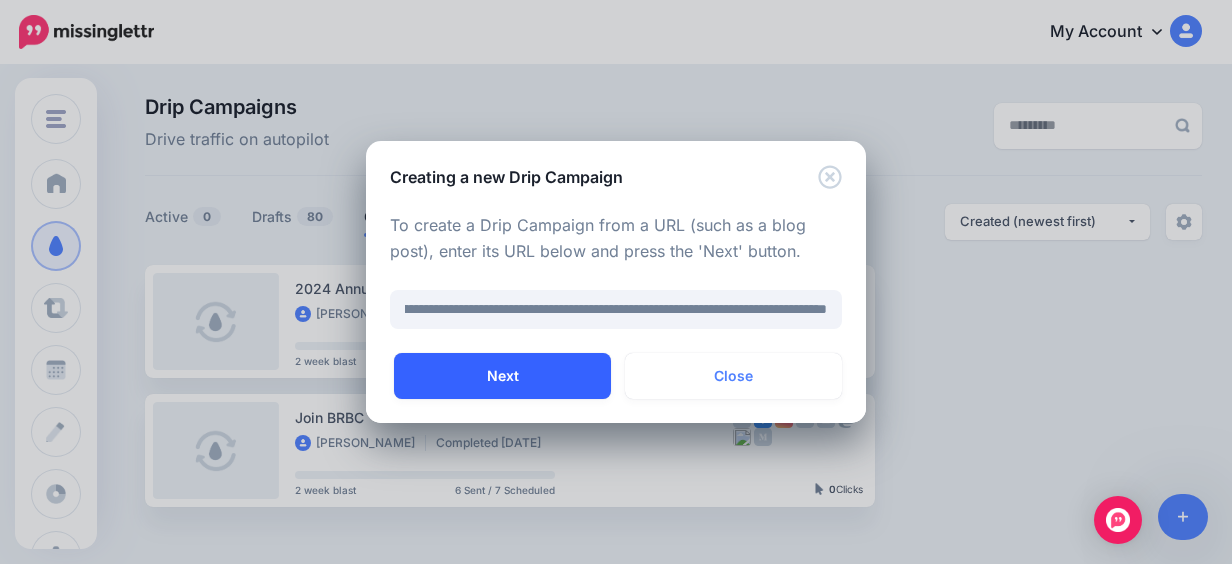 click on "Next" at bounding box center (502, 376) 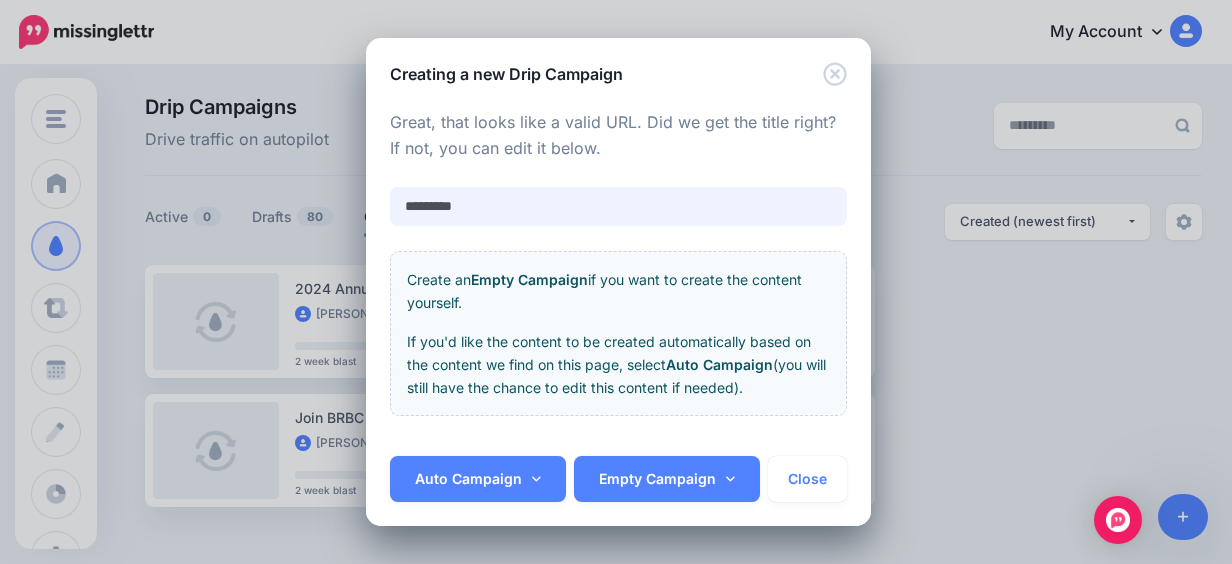 drag, startPoint x: 497, startPoint y: 206, endPoint x: 378, endPoint y: 211, distance: 119.104996 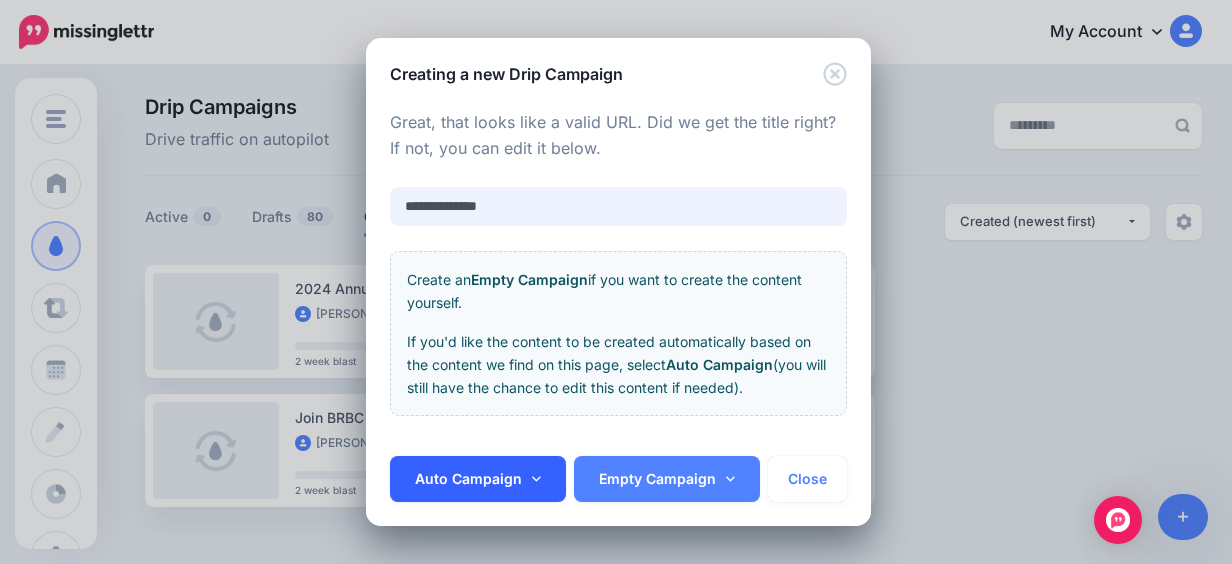 type on "**********" 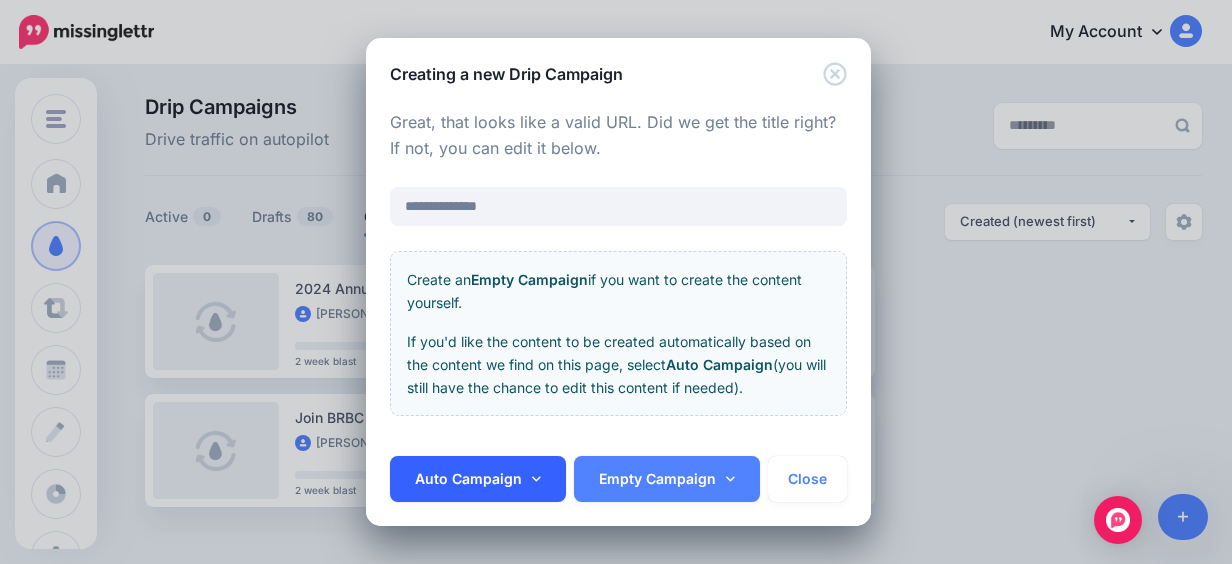 click on "Auto Campaign" at bounding box center [478, 479] 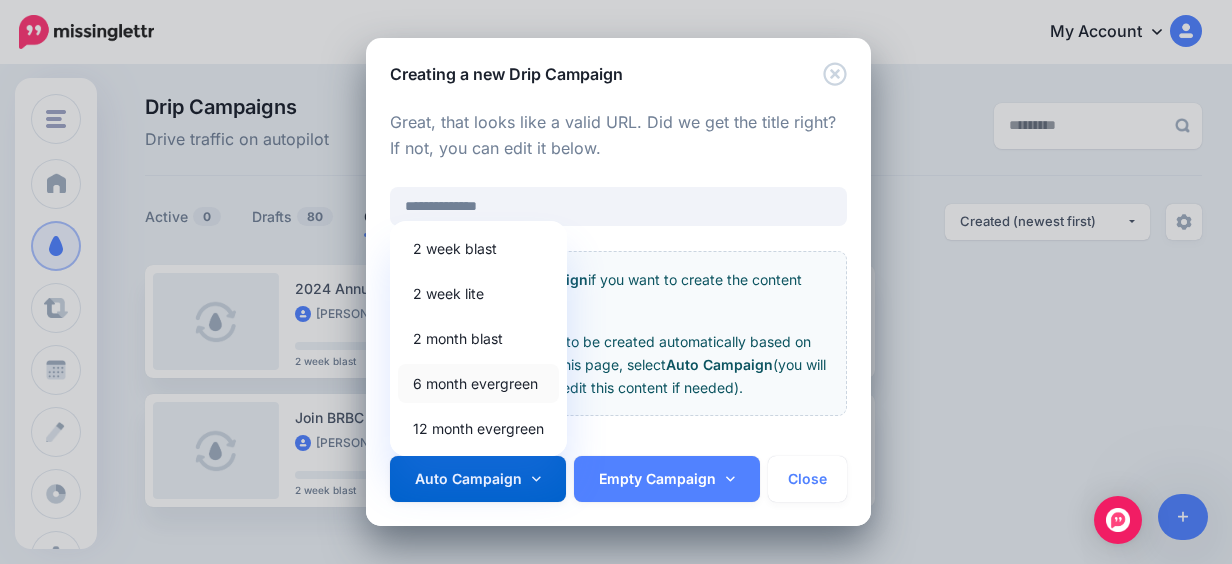 click on "6 month evergreen" at bounding box center [478, 383] 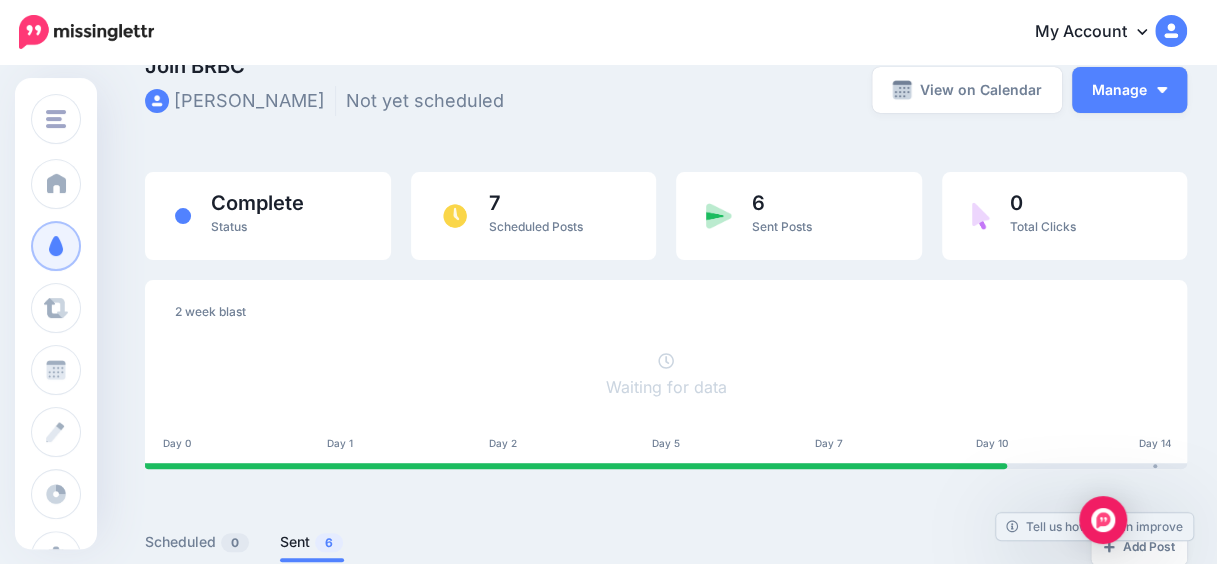 scroll, scrollTop: 0, scrollLeft: 0, axis: both 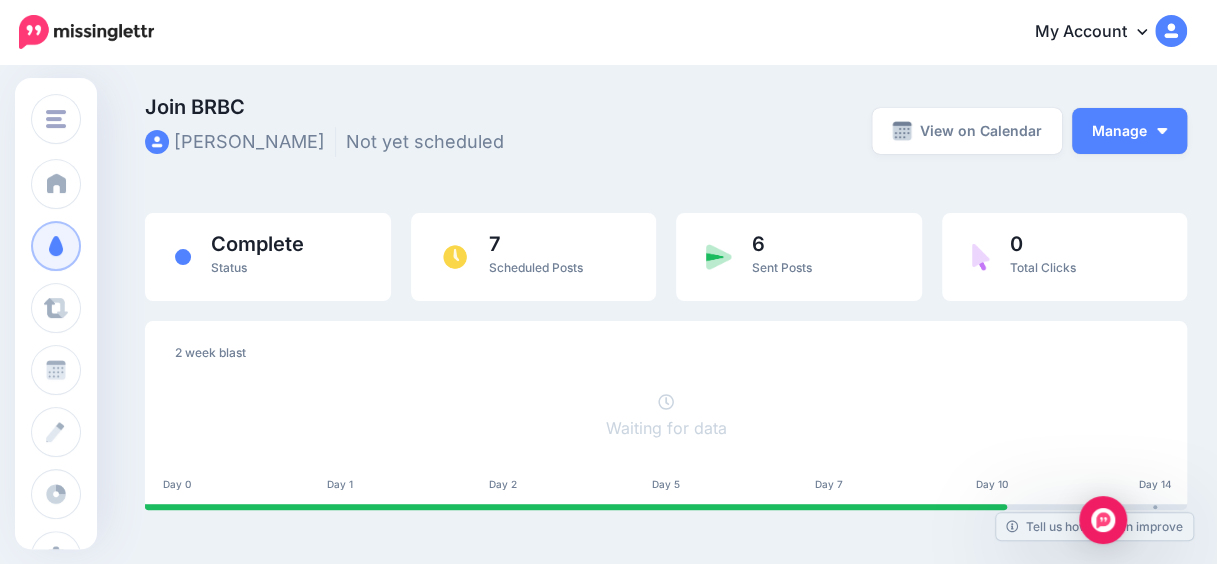 click on "View on Calendar
Manage
View Original Source
Delete Campaign" at bounding box center [1024, 131] 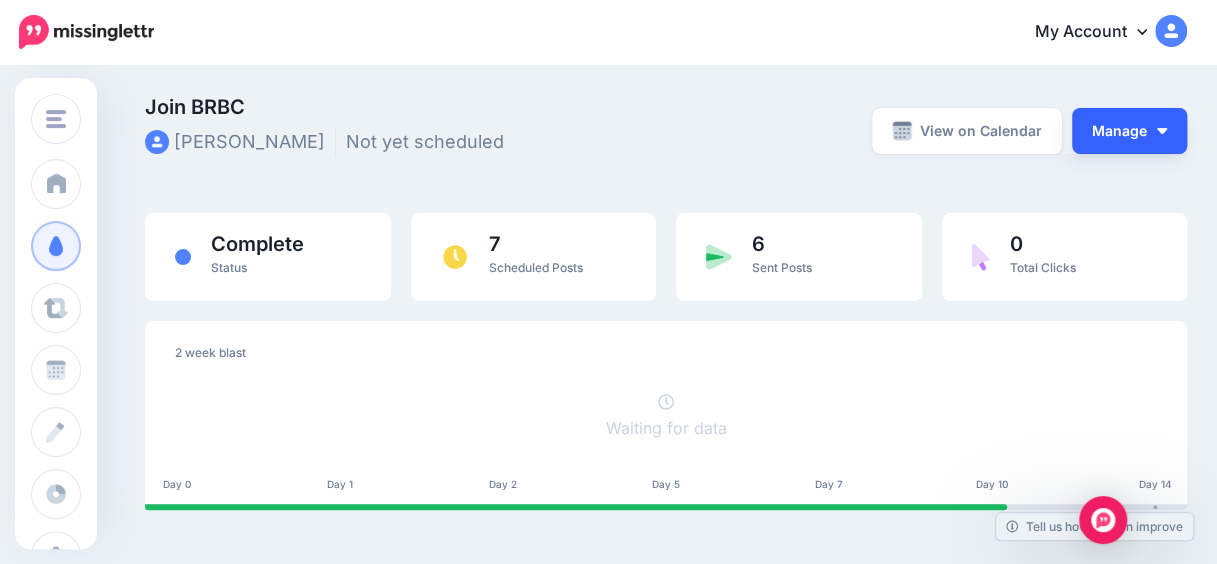 click on "Manage" at bounding box center [1129, 131] 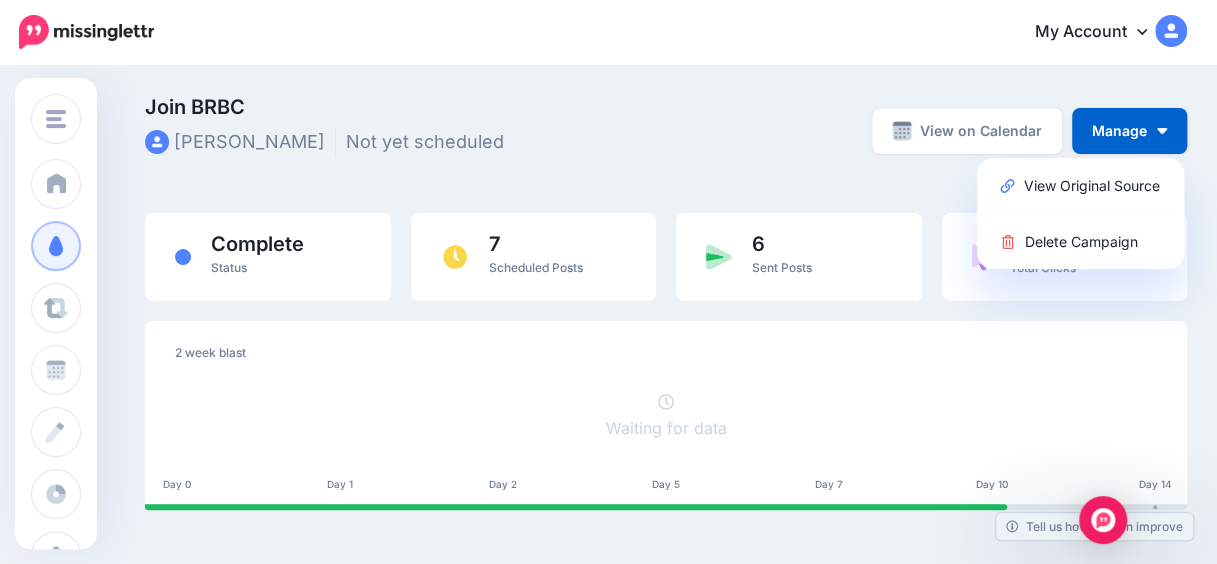 click on "Join BRBC
Philip Conner
Not yet scheduled" at bounding box center (487, 130) 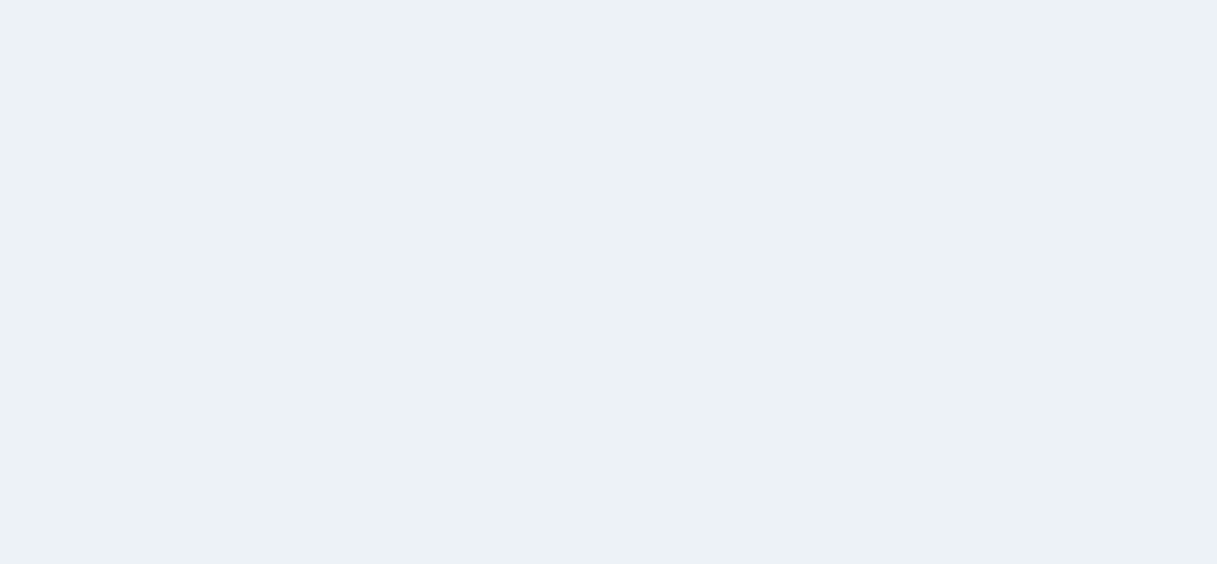 scroll, scrollTop: 0, scrollLeft: 0, axis: both 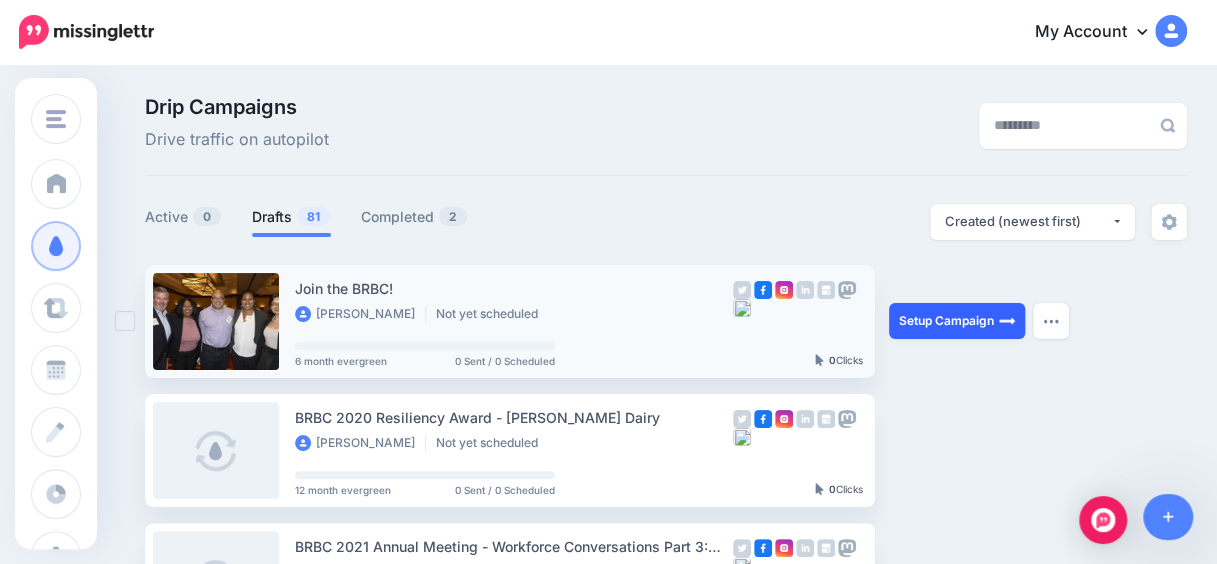click on "Setup Campaign" at bounding box center (957, 321) 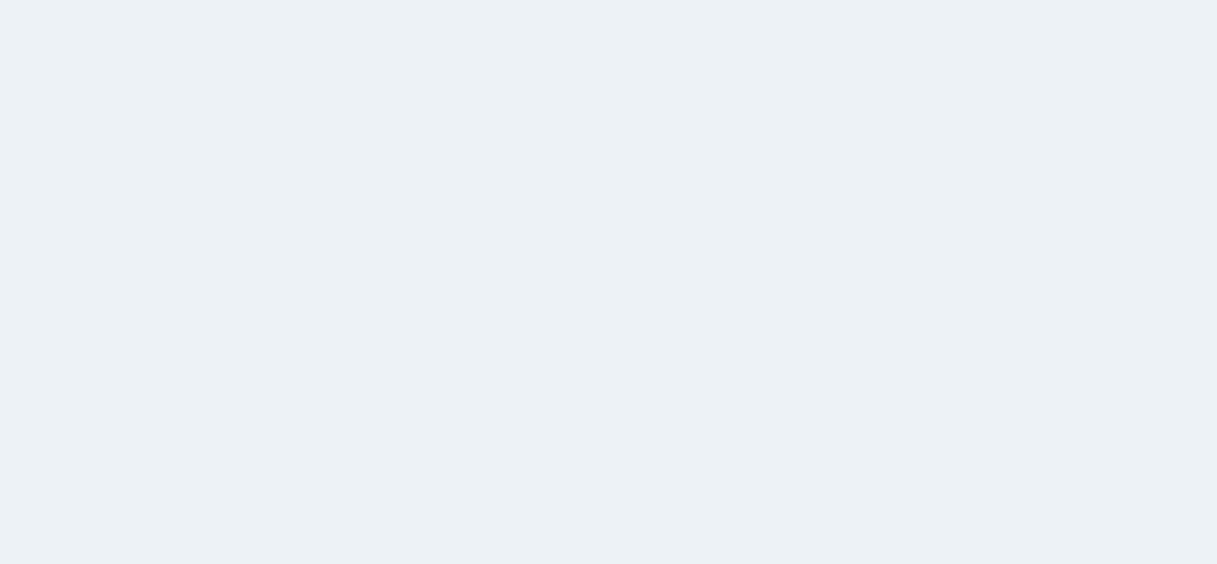 scroll, scrollTop: 0, scrollLeft: 0, axis: both 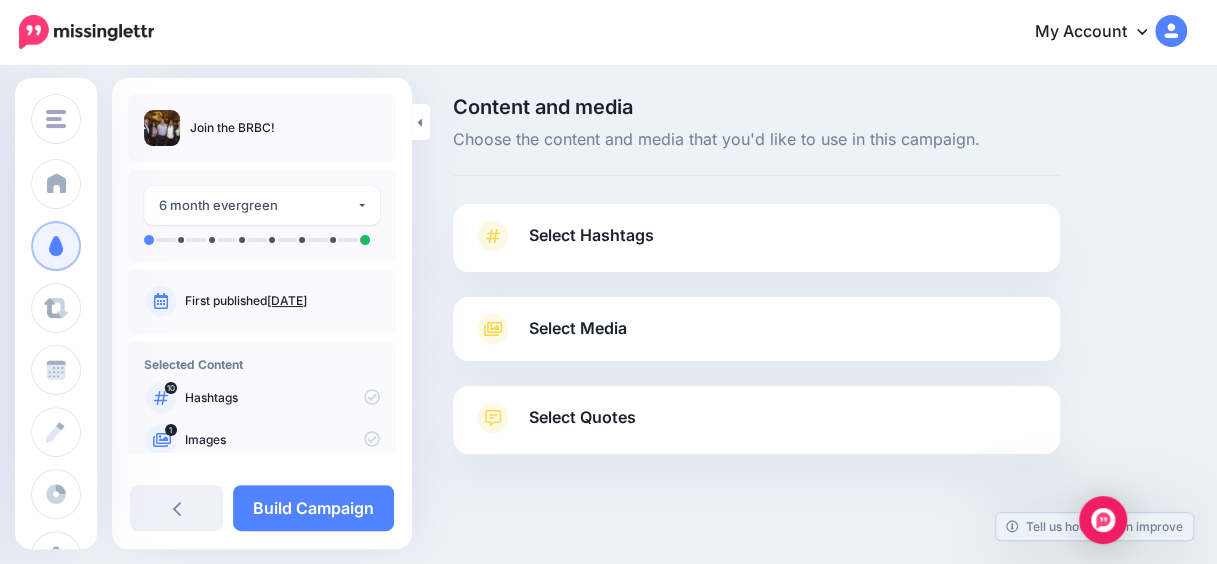 click on "Select Hashtags" at bounding box center [756, 246] 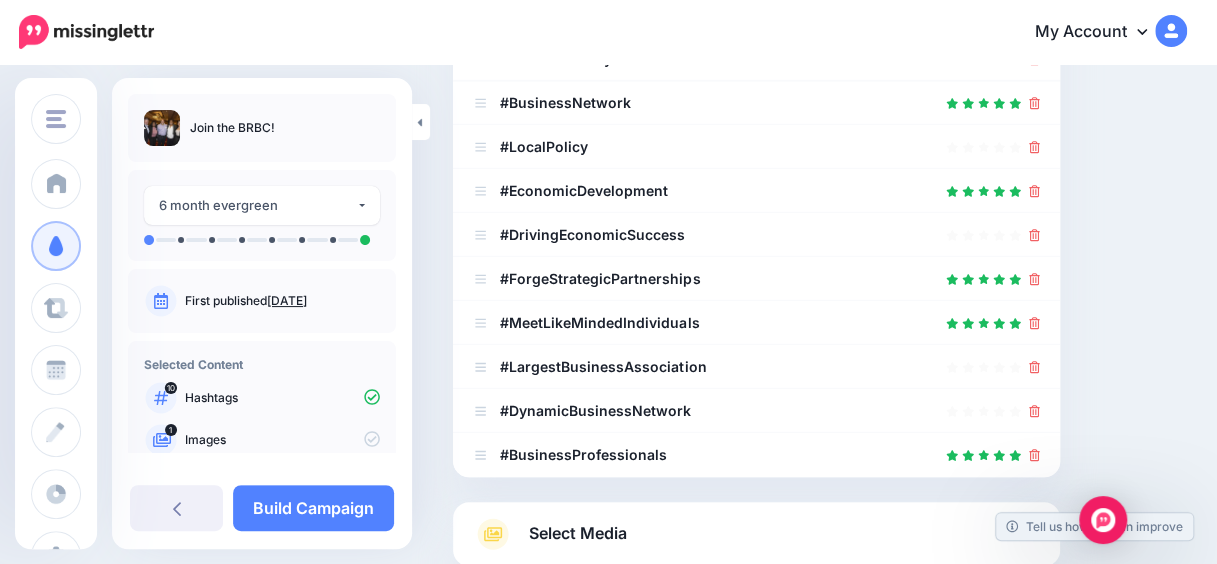 scroll, scrollTop: 600, scrollLeft: 0, axis: vertical 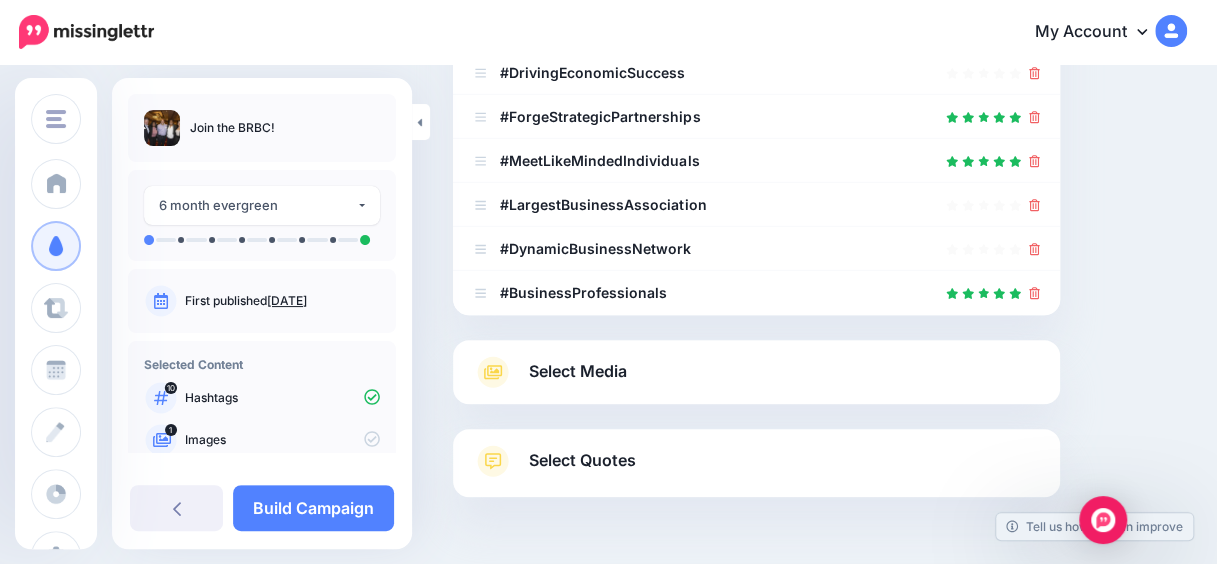 click on "Select Media" at bounding box center (756, 372) 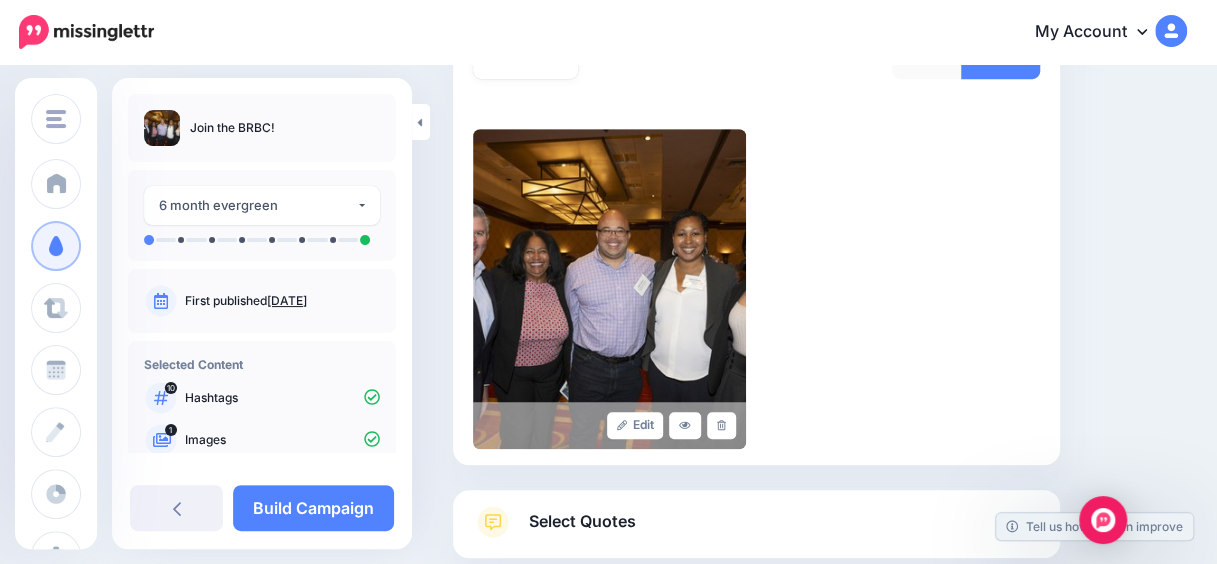 scroll, scrollTop: 241, scrollLeft: 0, axis: vertical 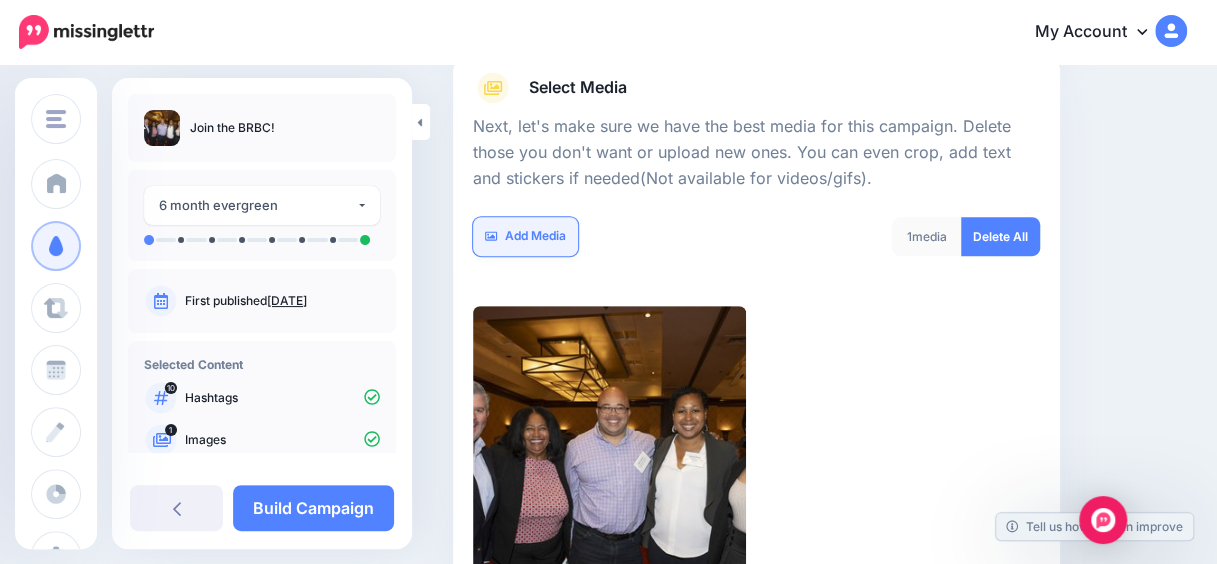 click on "Add Media" at bounding box center [525, 236] 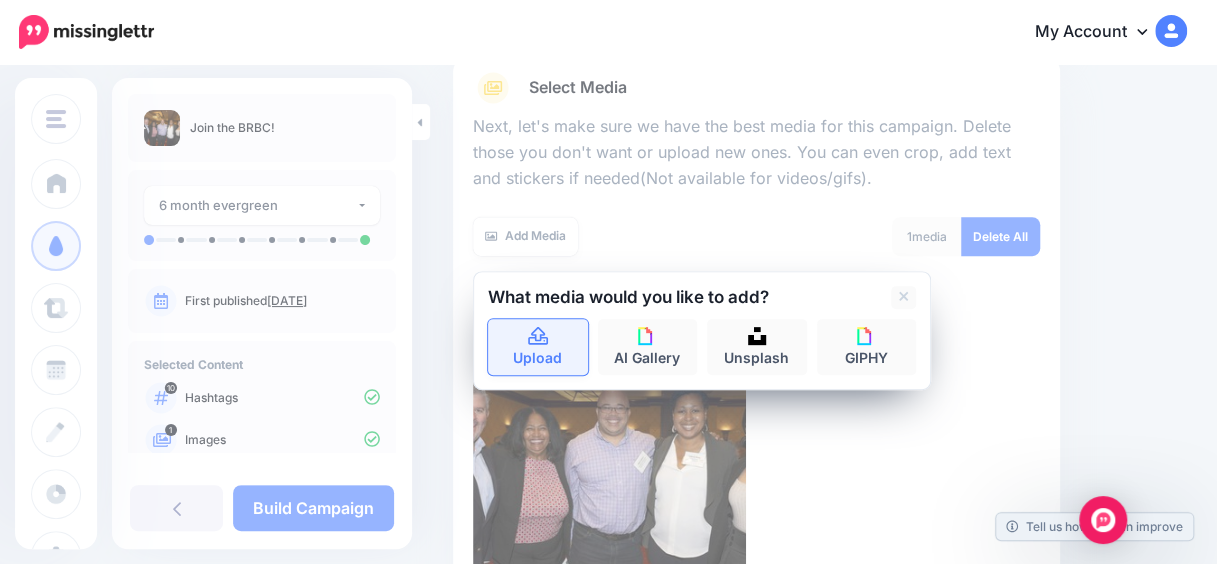click 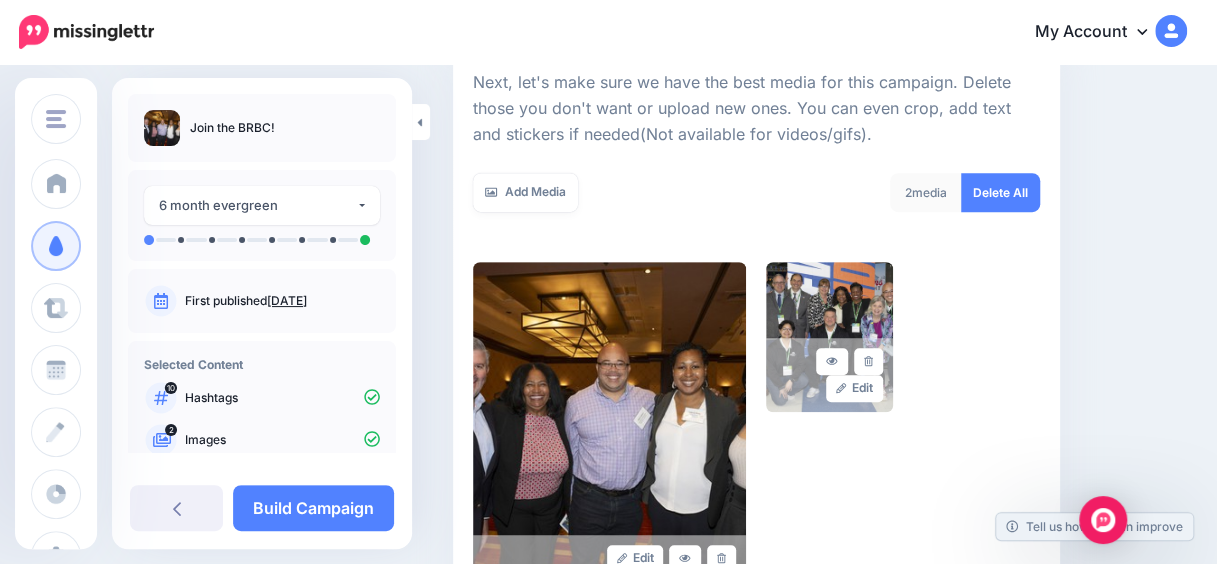 scroll, scrollTop: 241, scrollLeft: 0, axis: vertical 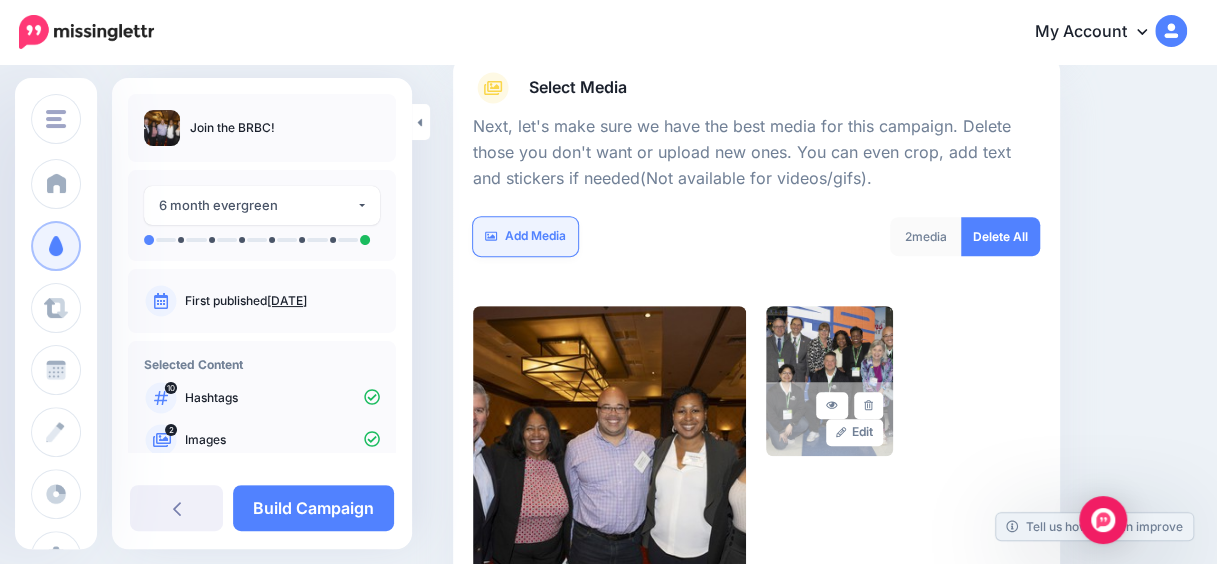 click on "Add Media" at bounding box center (525, 236) 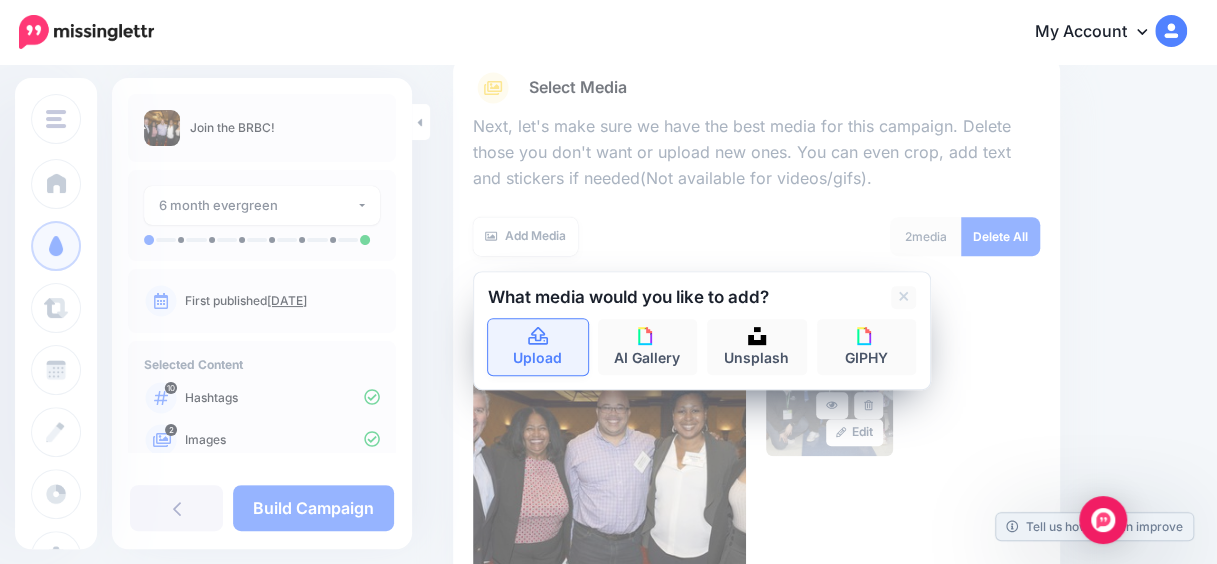 click on "Upload" at bounding box center (538, 347) 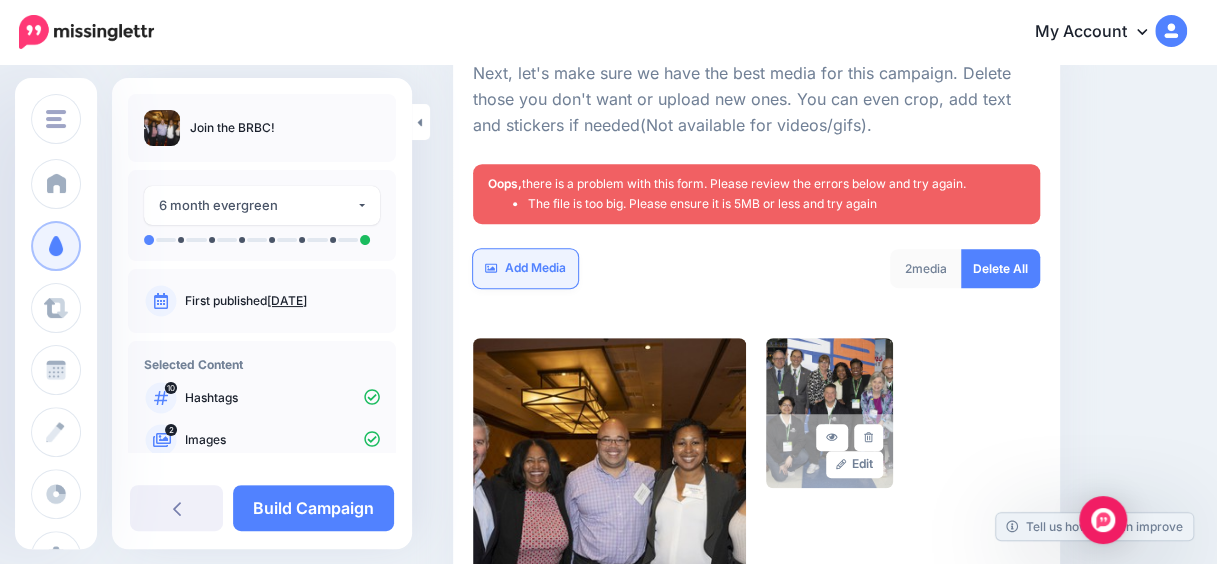 scroll, scrollTop: 382, scrollLeft: 0, axis: vertical 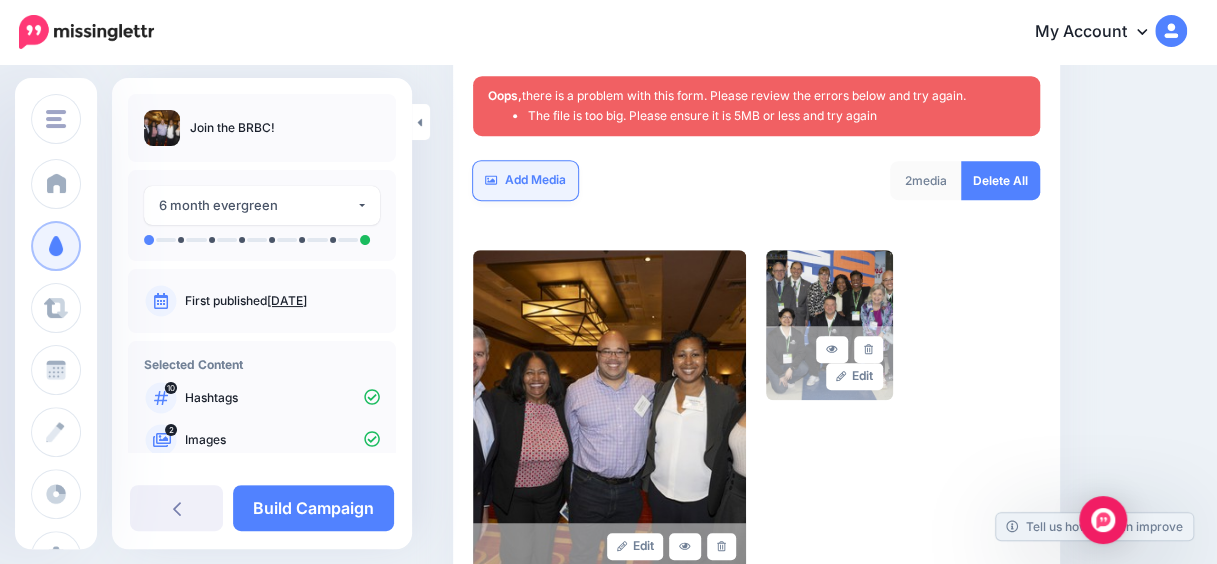 click on "Add Media" at bounding box center [525, 180] 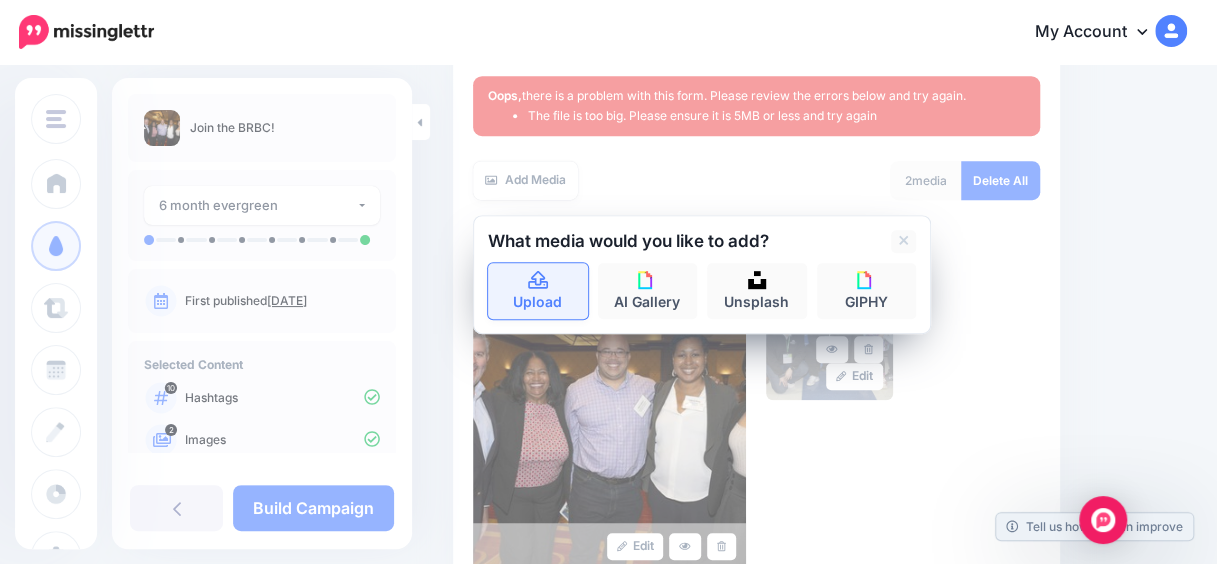 click on "Upload" at bounding box center (538, 291) 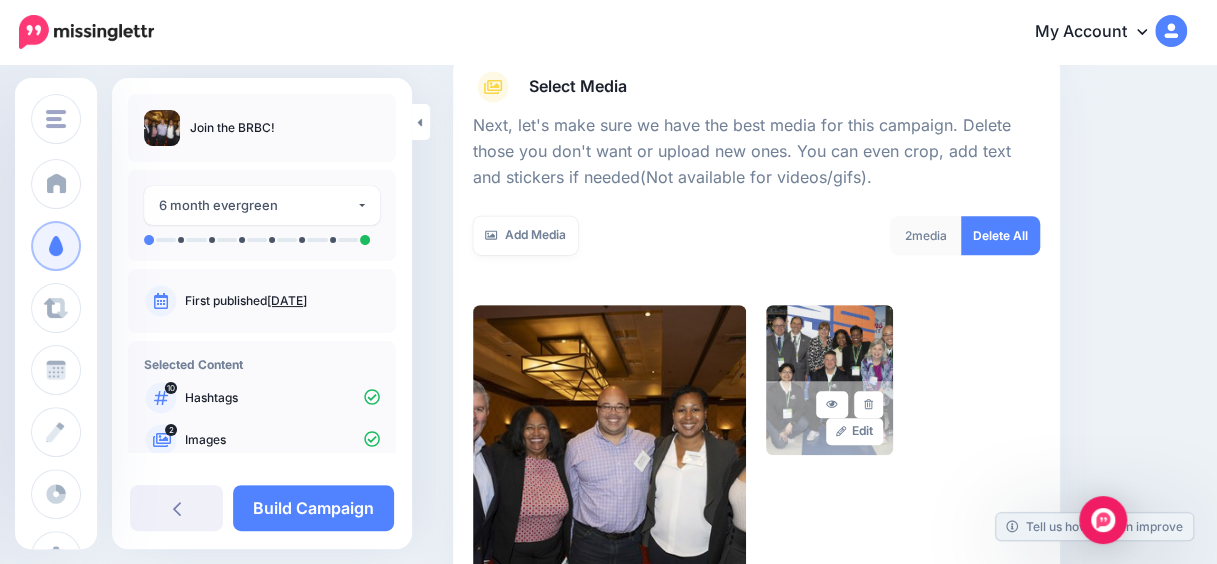 scroll, scrollTop: 241, scrollLeft: 0, axis: vertical 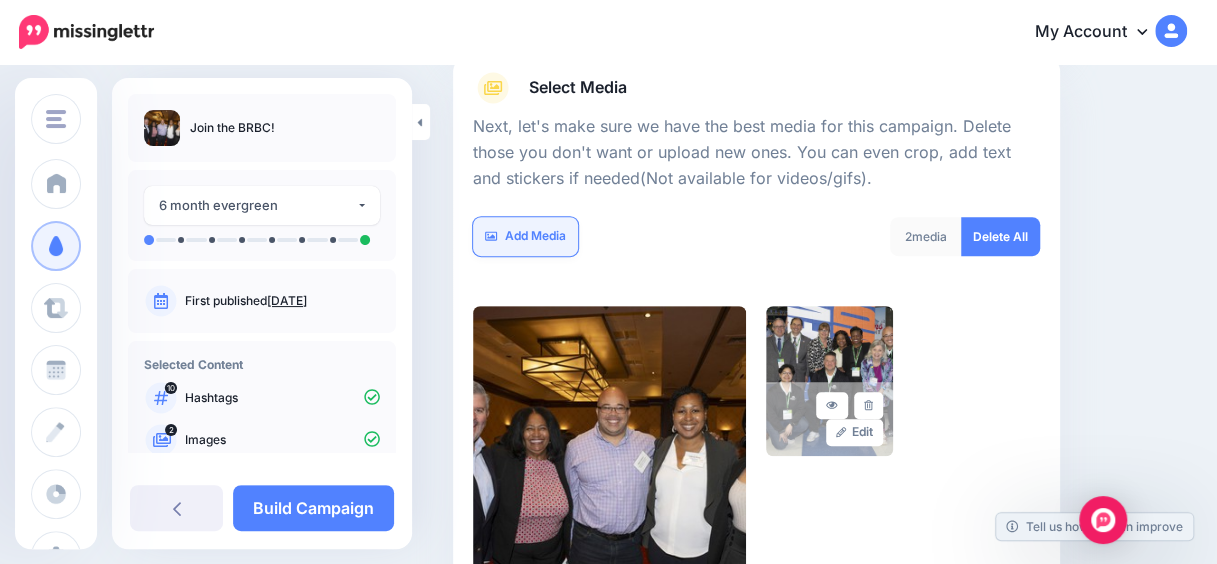 click on "Add Media" at bounding box center [525, 236] 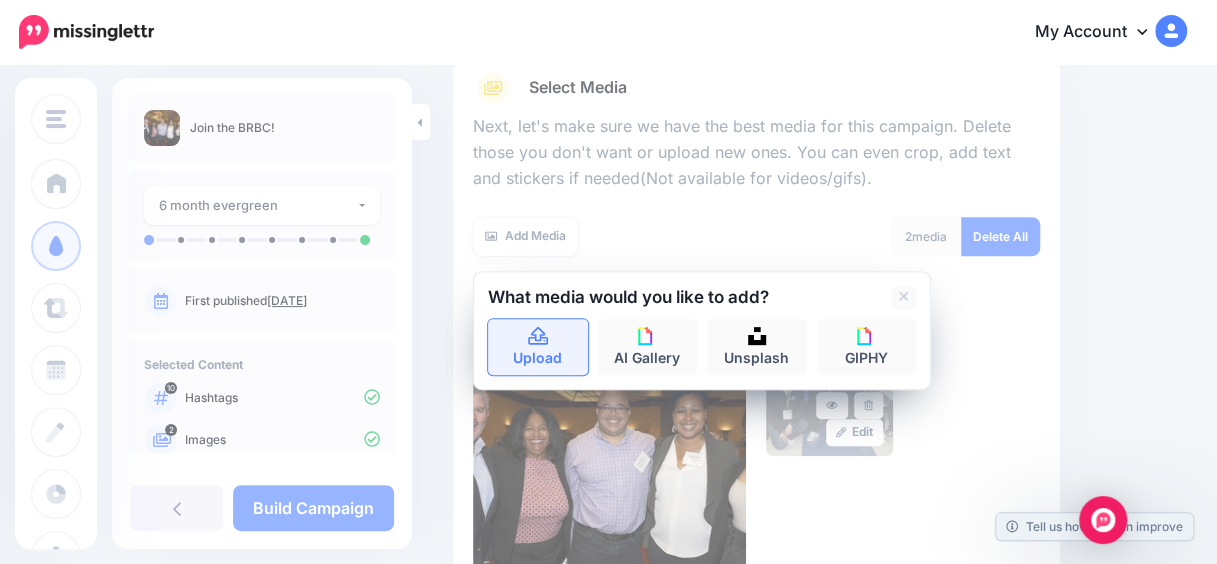 click on "Upload" at bounding box center (538, 347) 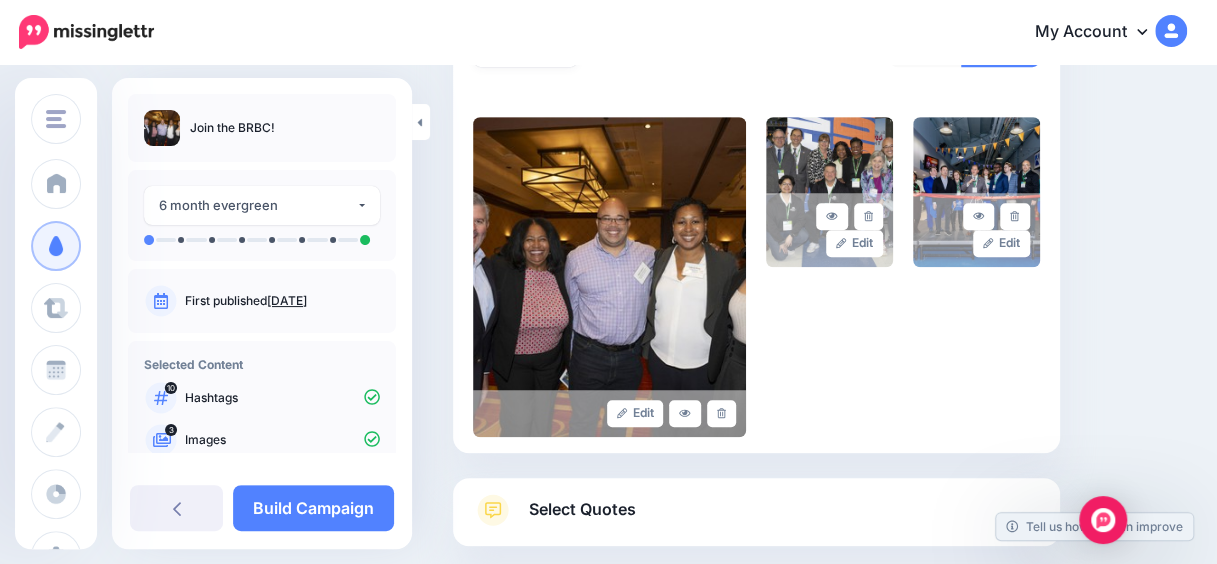 scroll, scrollTop: 238, scrollLeft: 0, axis: vertical 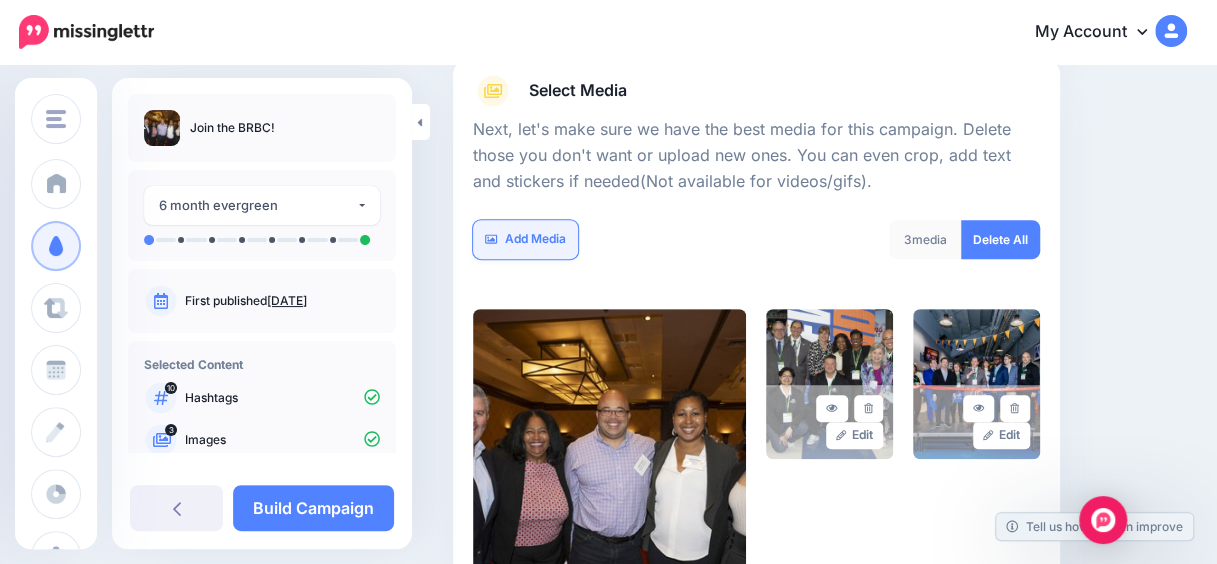 click on "Add Media" at bounding box center [525, 239] 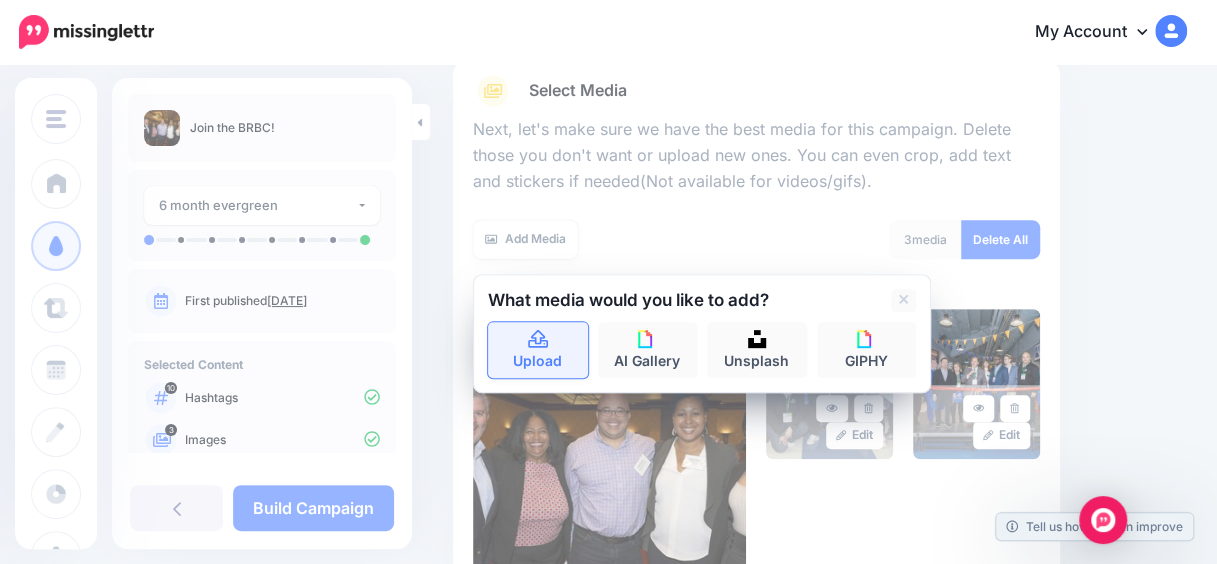 click 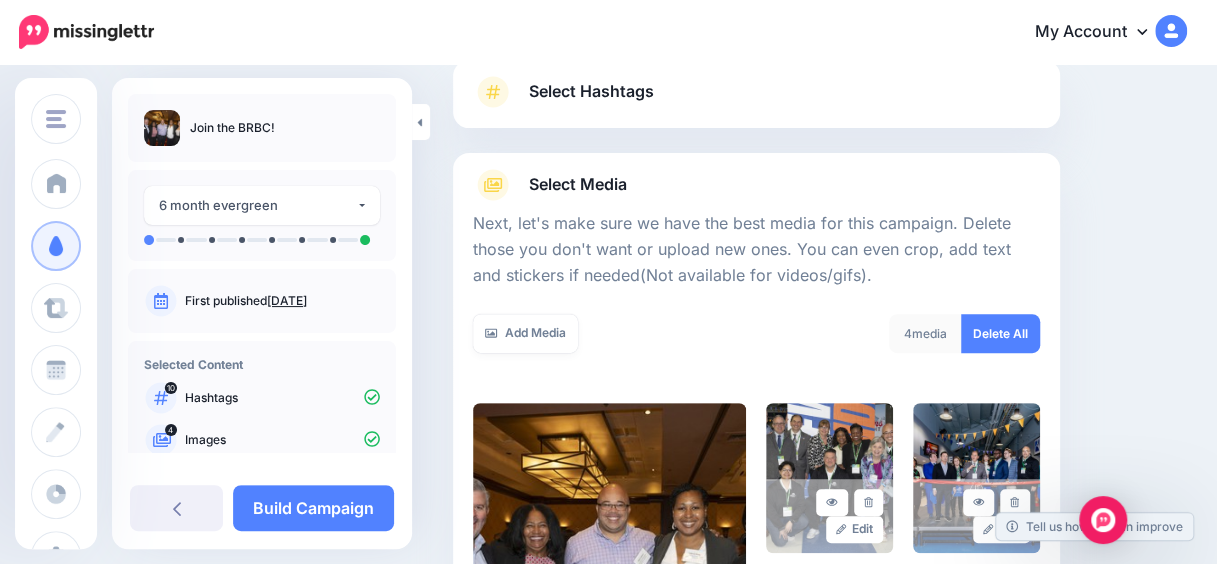 scroll, scrollTop: 200, scrollLeft: 0, axis: vertical 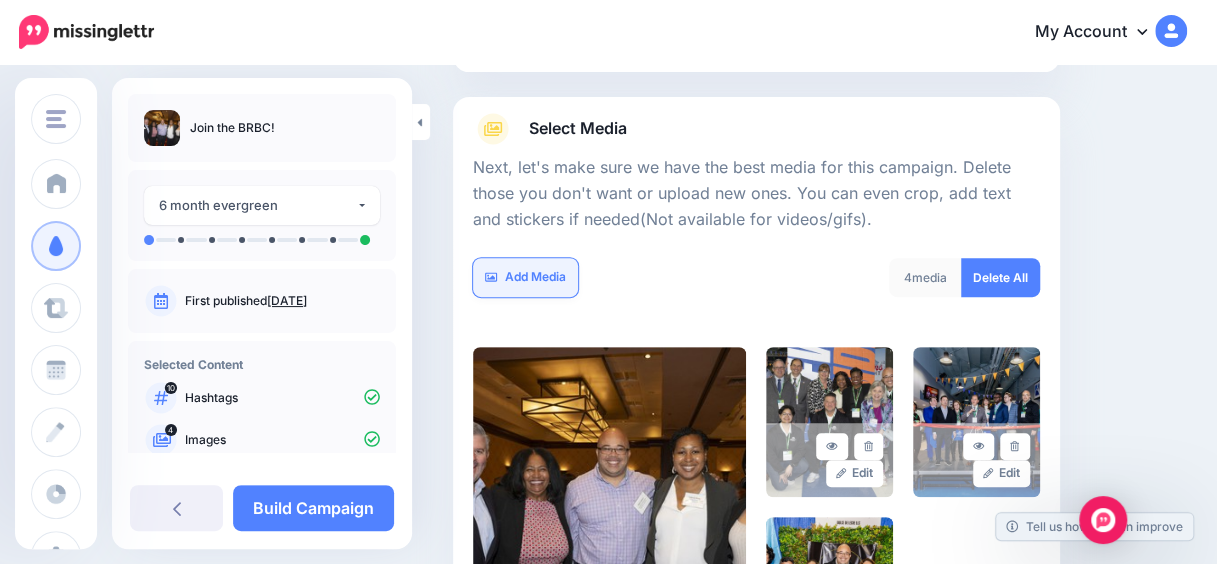 click on "Add Media" at bounding box center (525, 277) 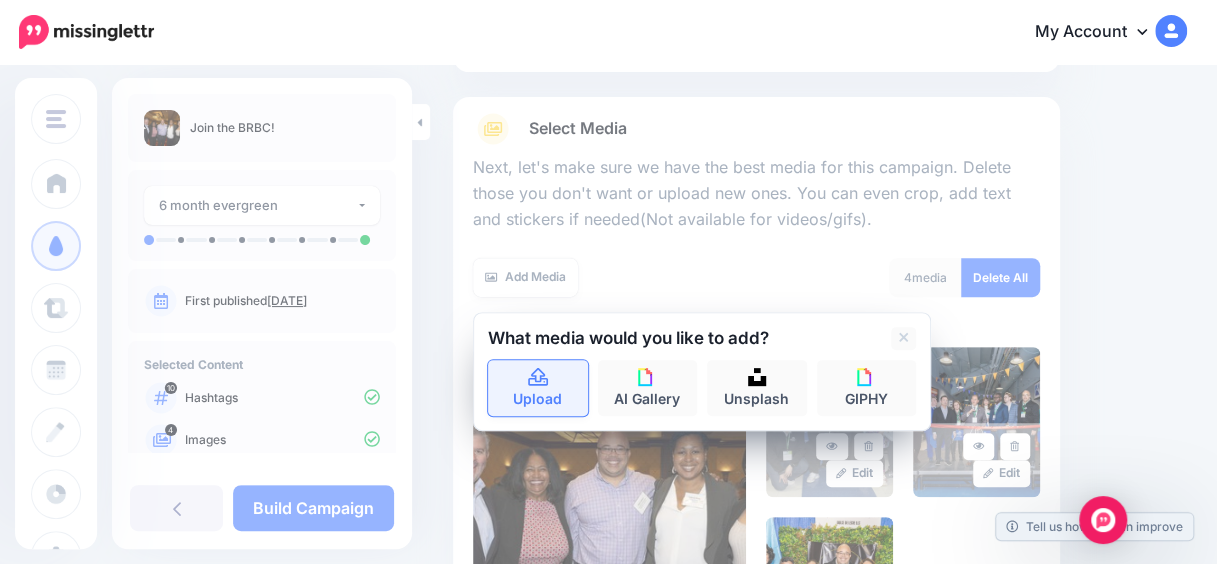 click on "Upload" at bounding box center (538, 388) 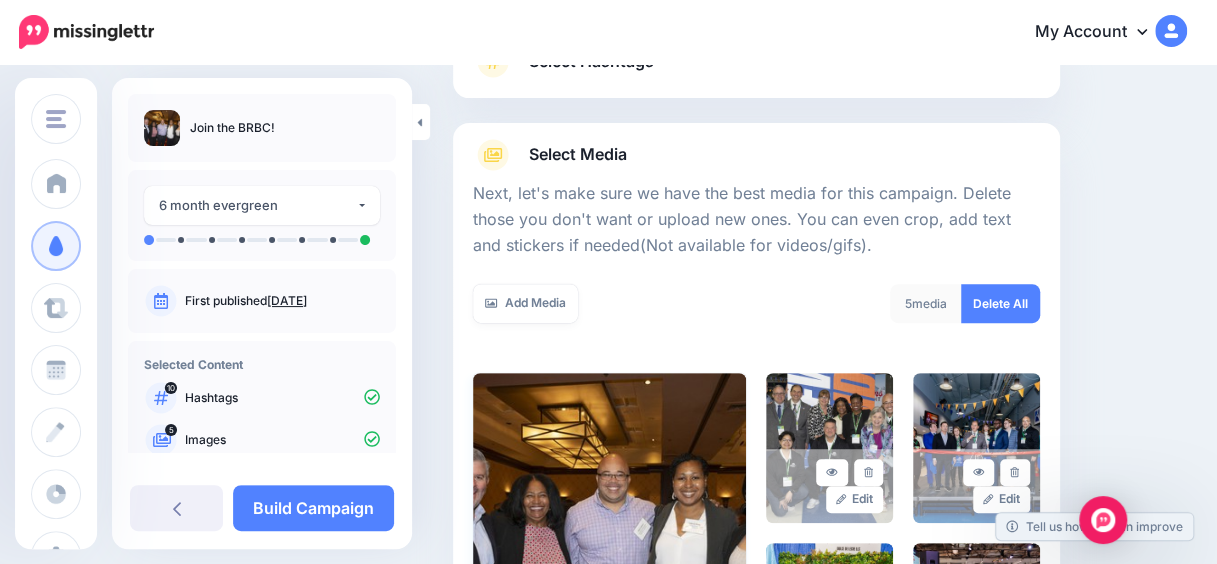 scroll, scrollTop: 141, scrollLeft: 0, axis: vertical 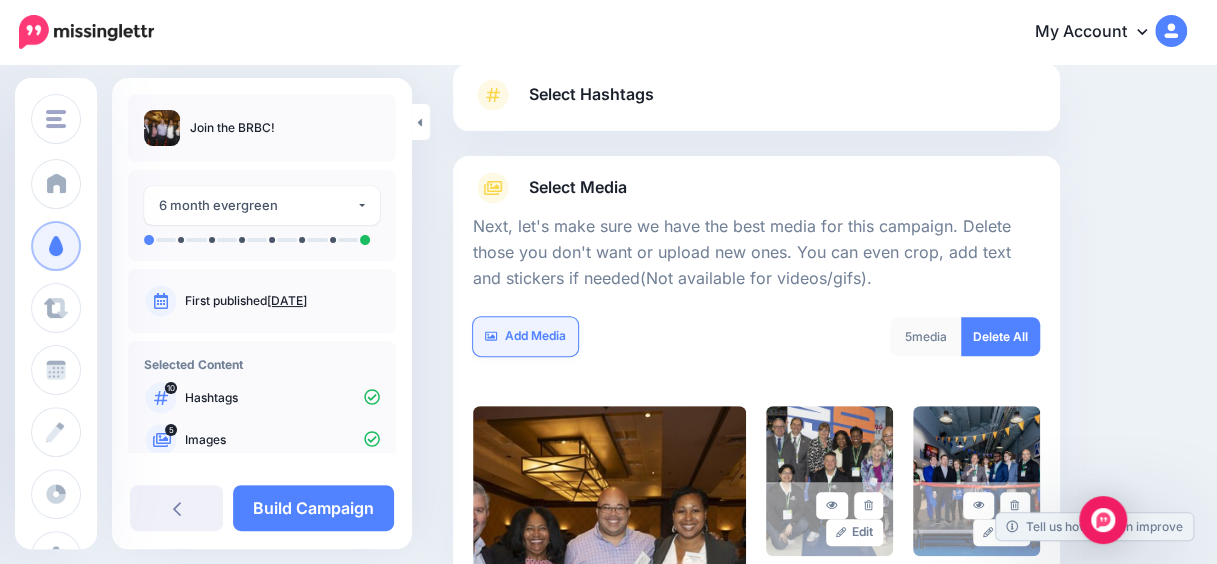 click on "Add Media" at bounding box center (525, 336) 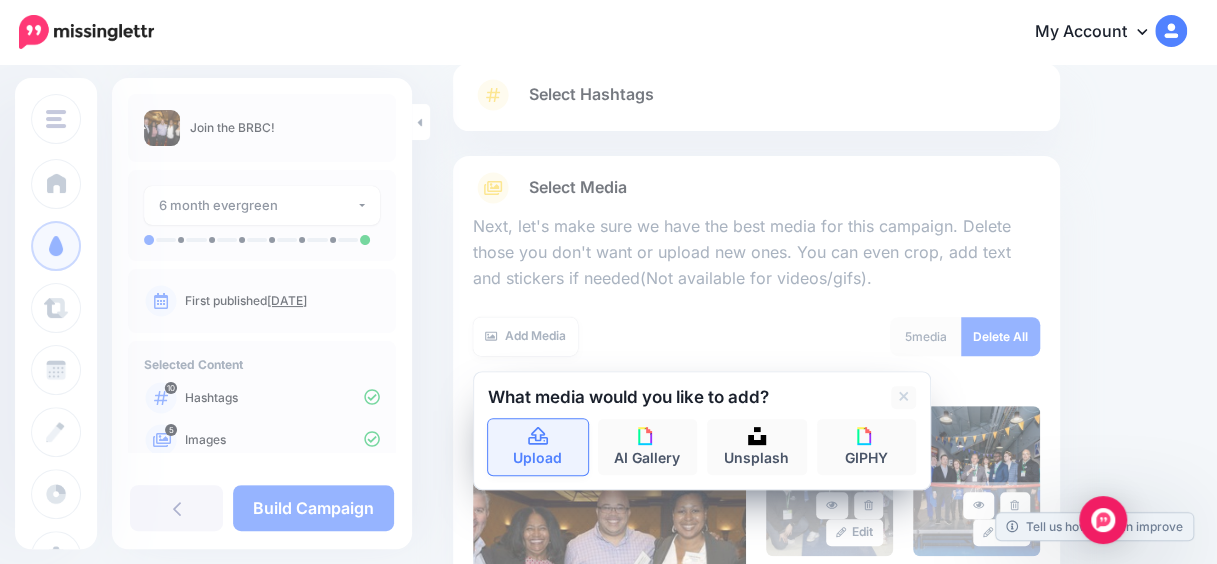 click on "Upload" at bounding box center (538, 447) 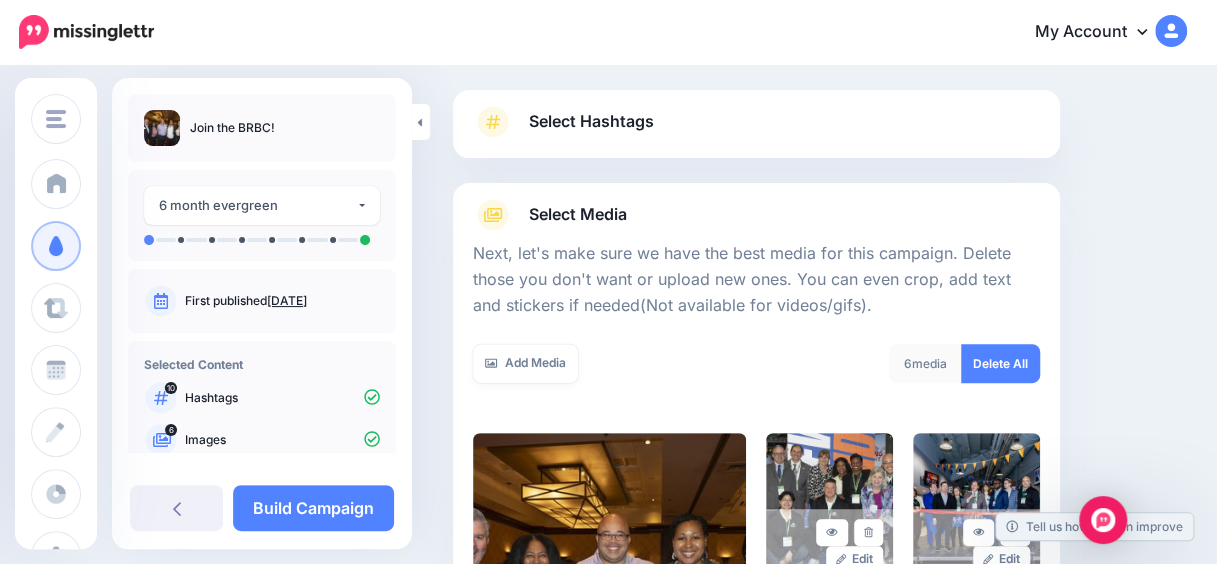 scroll, scrollTop: 111, scrollLeft: 0, axis: vertical 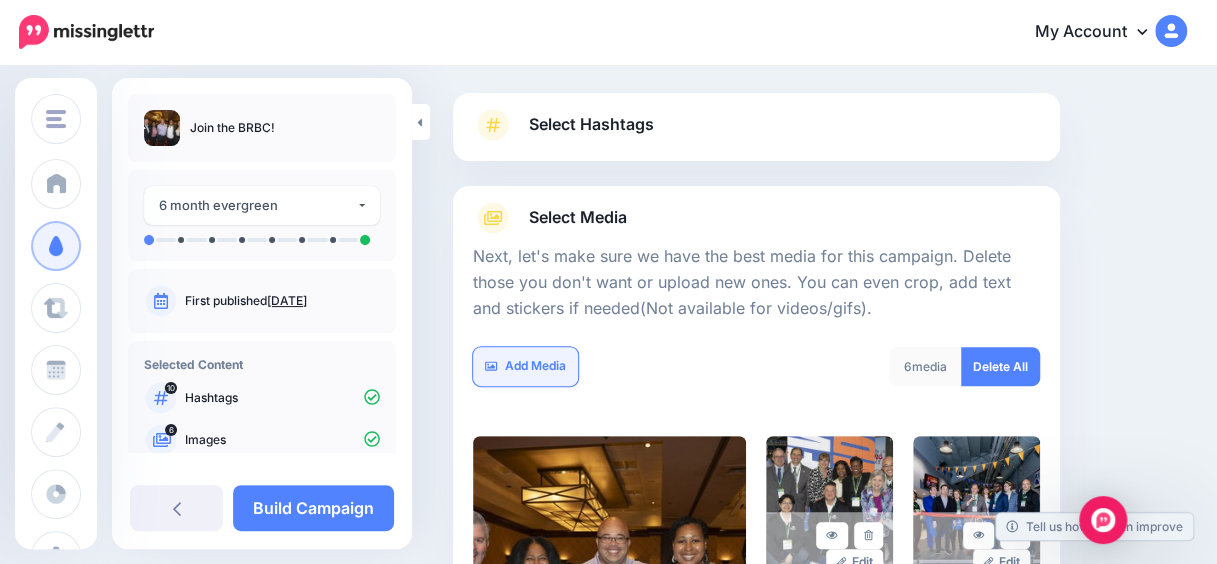 click on "Add Media" at bounding box center [525, 366] 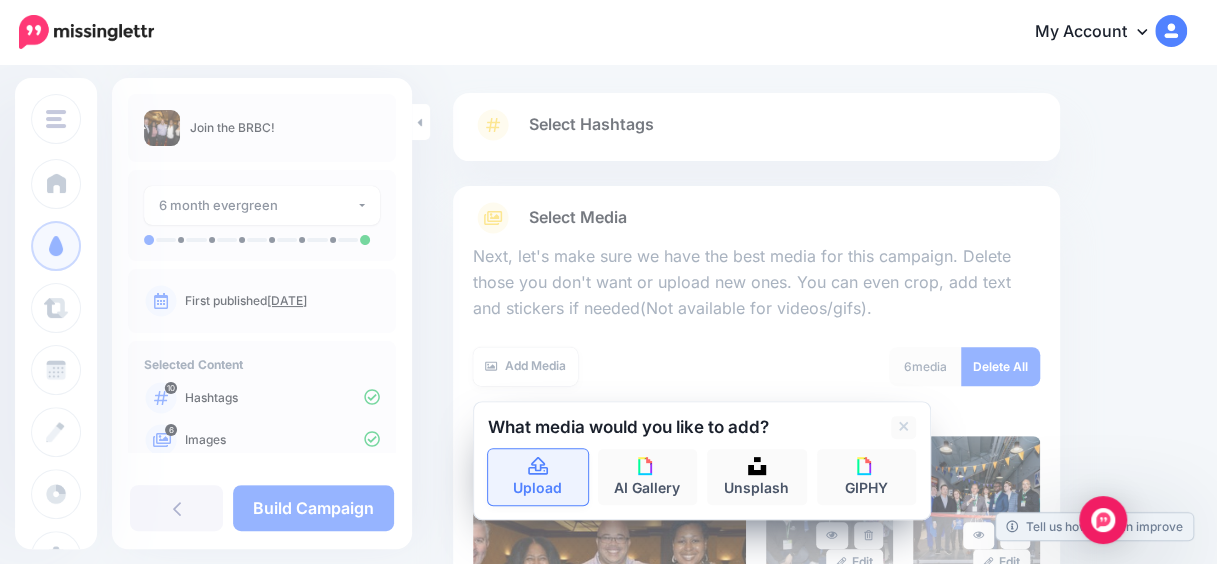 click on "Upload" at bounding box center (538, 477) 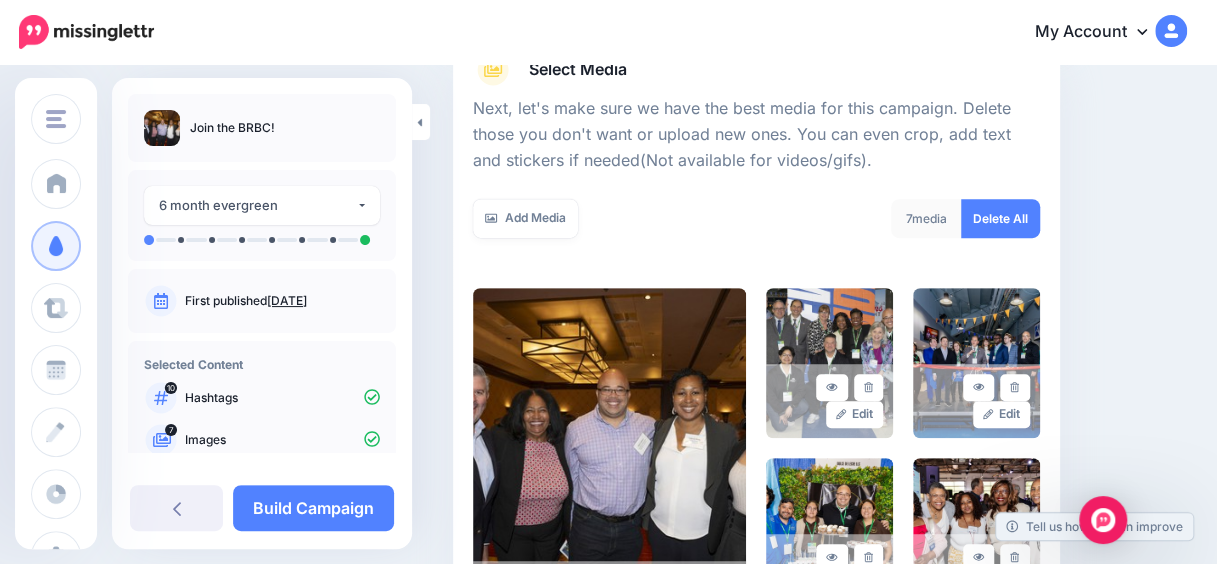 scroll, scrollTop: 246, scrollLeft: 0, axis: vertical 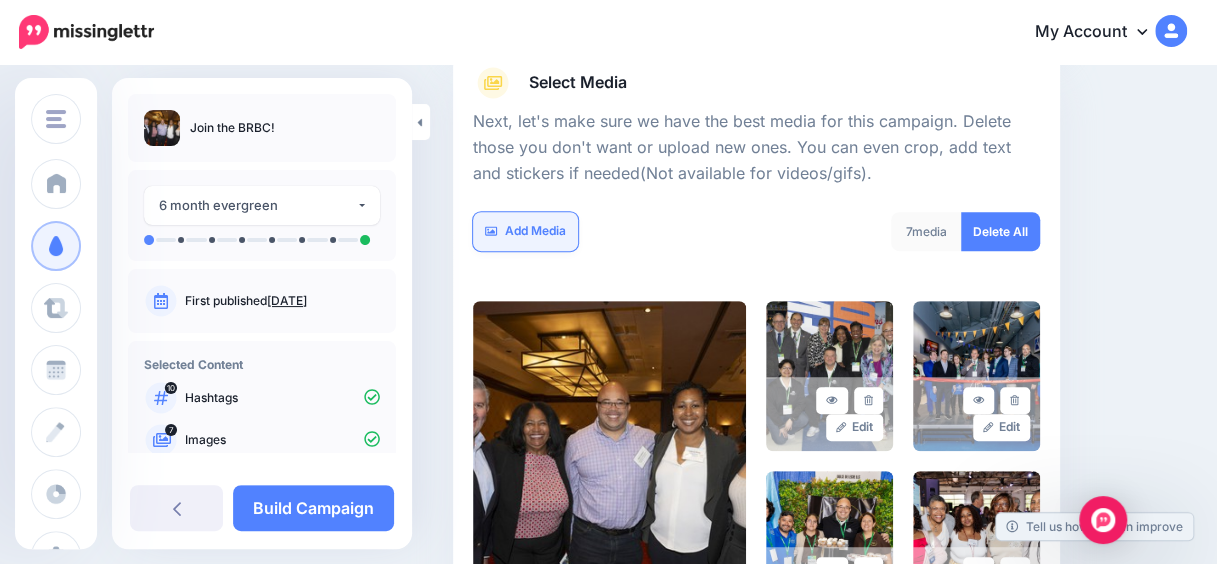 click on "Add Media" at bounding box center [525, 231] 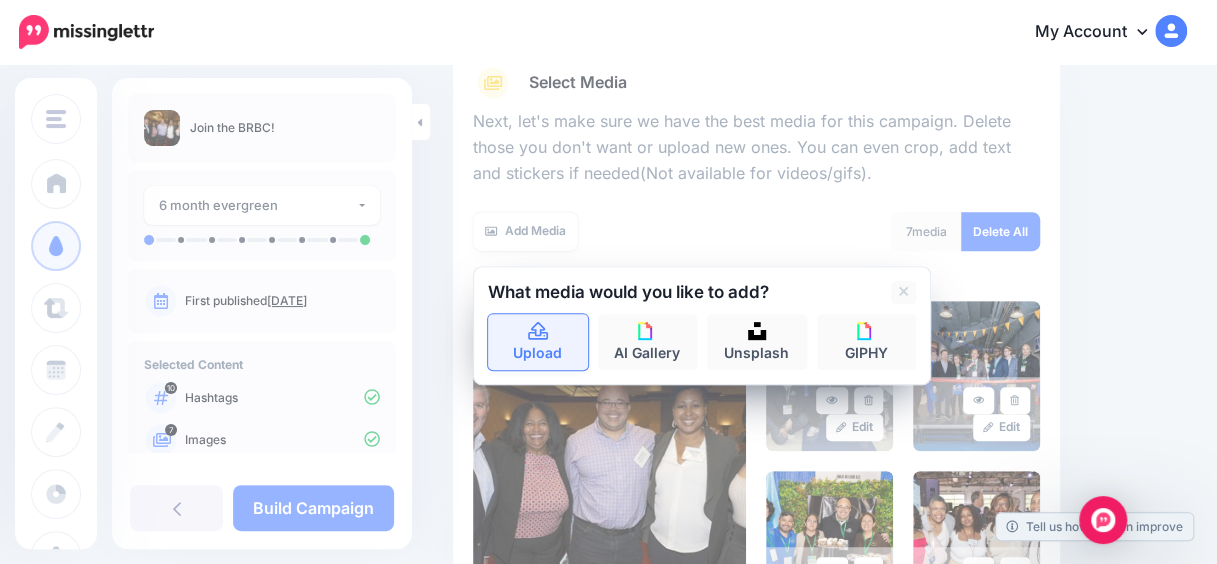 click 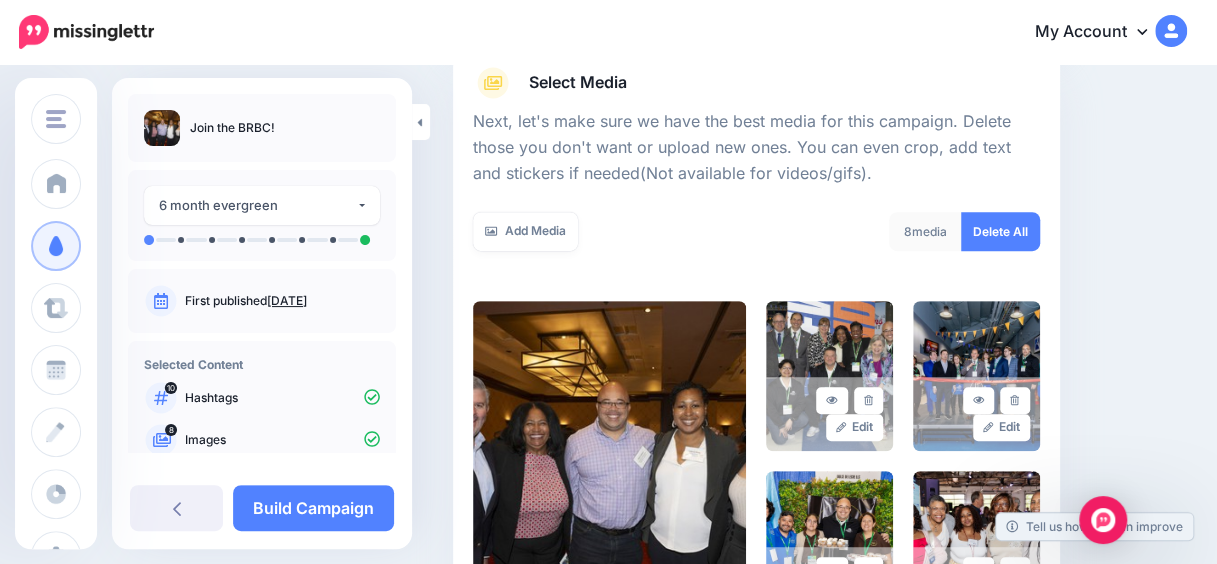 click at bounding box center (609, 461) 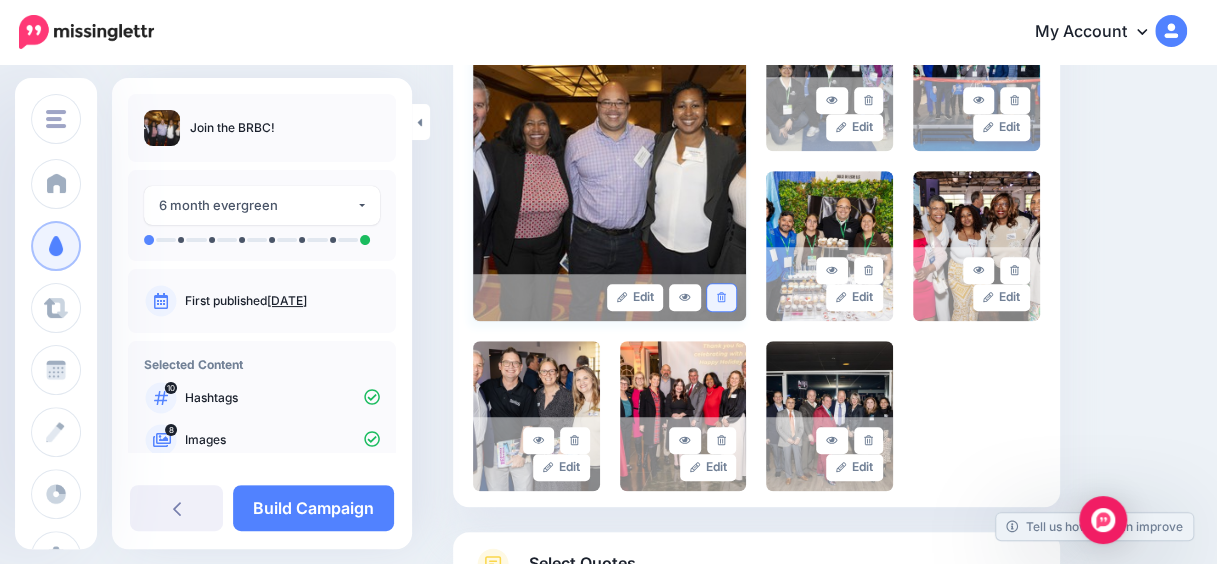 click 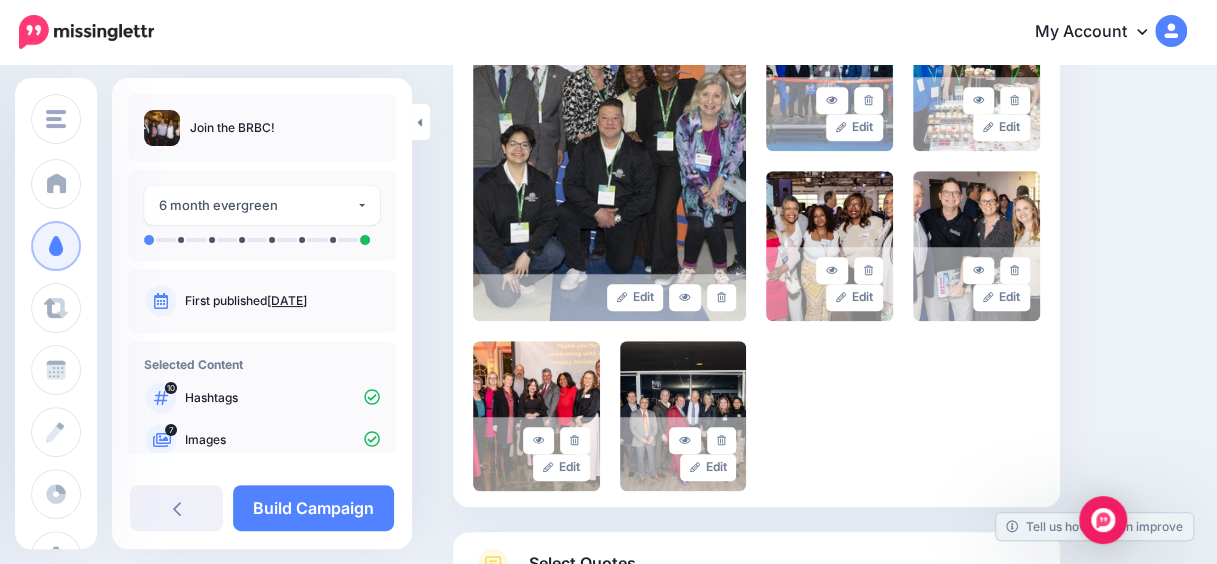click on "Edit
Edit
Edit" at bounding box center (756, 246) 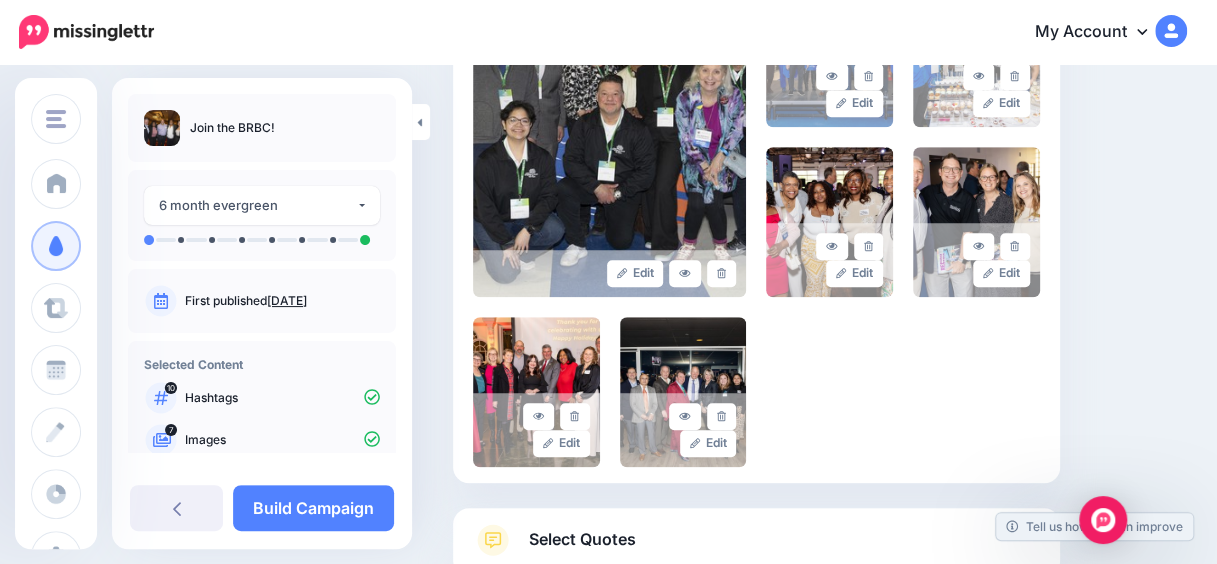 scroll, scrollTop: 711, scrollLeft: 0, axis: vertical 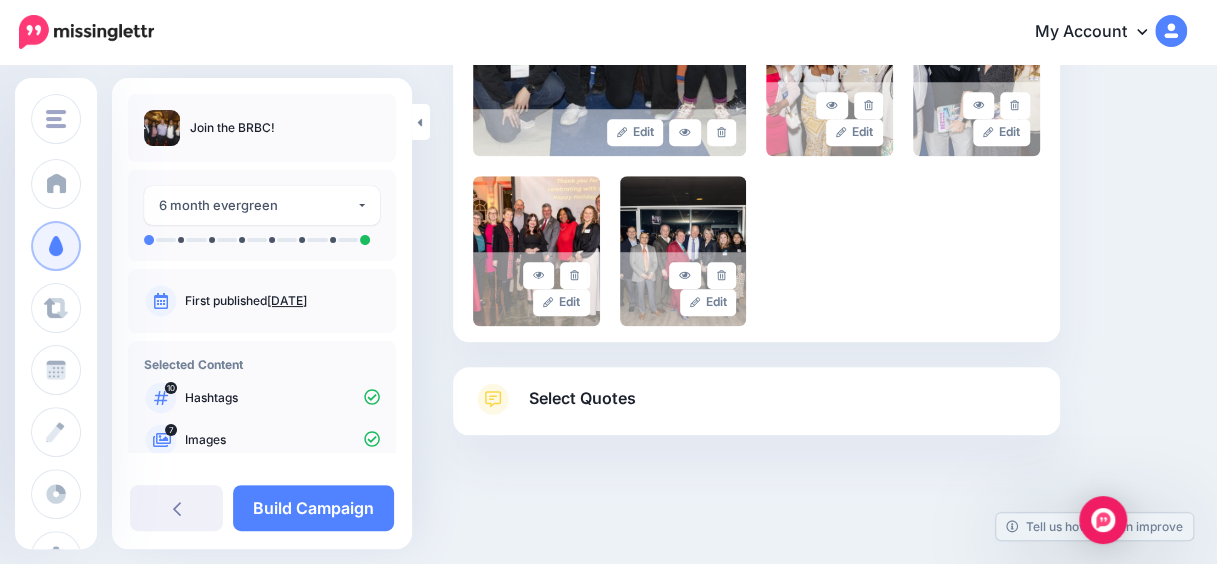 click on "Select Quotes" at bounding box center [582, 398] 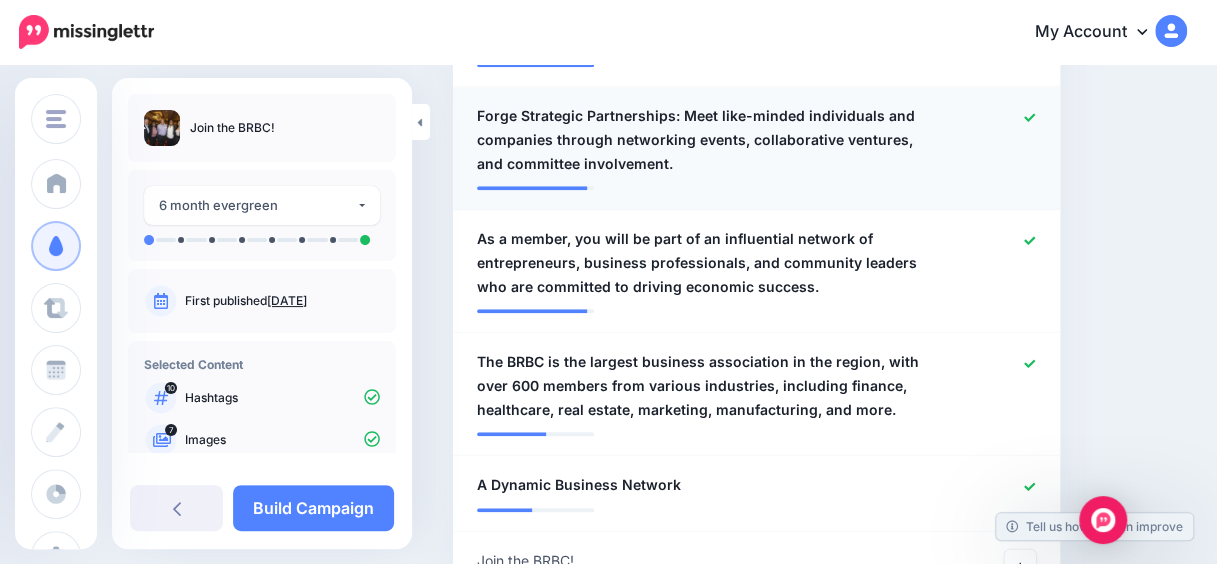 scroll, scrollTop: 811, scrollLeft: 0, axis: vertical 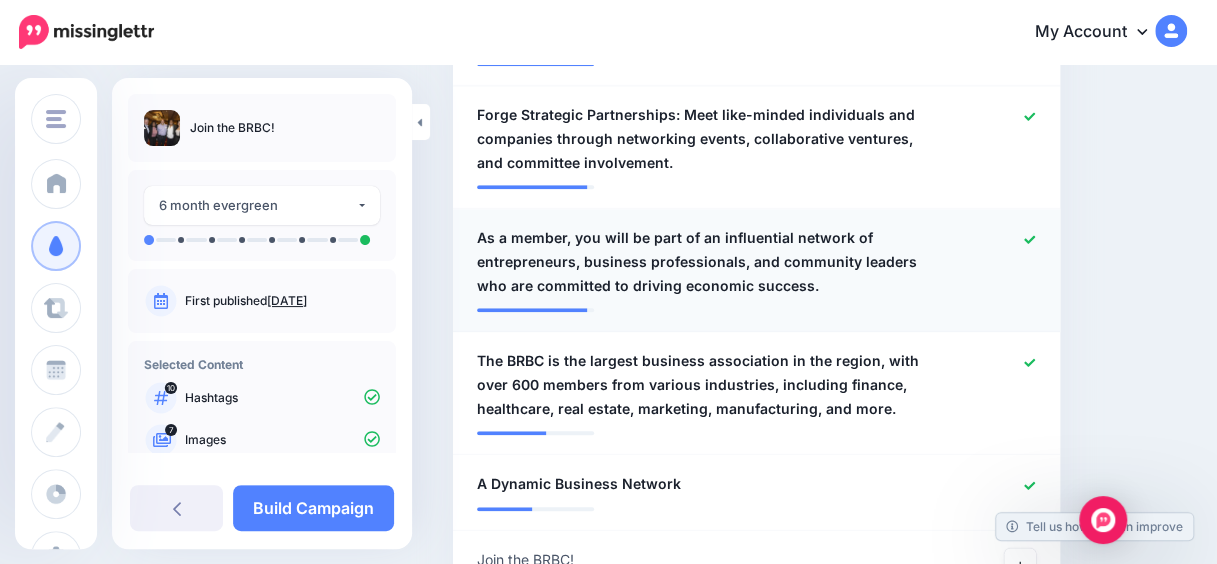 click on "As a member, you will be part of an influential network of entrepreneurs, business professionals, and community leaders who are committed to driving economic success." at bounding box center (707, 262) 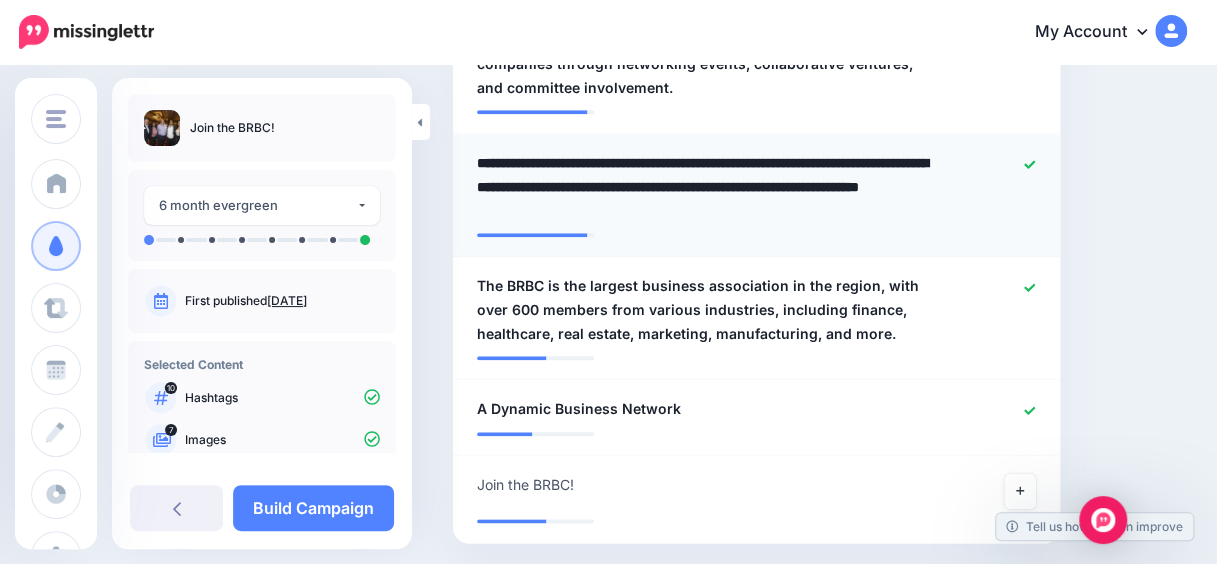 scroll, scrollTop: 994, scrollLeft: 0, axis: vertical 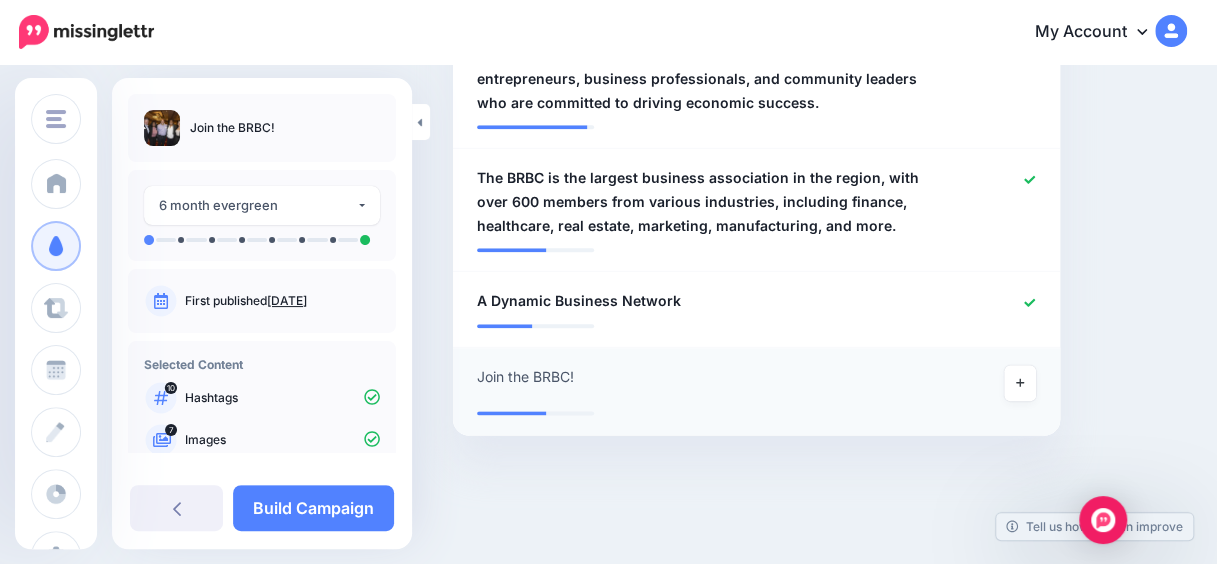 click on "**********" at bounding box center [707, 383] 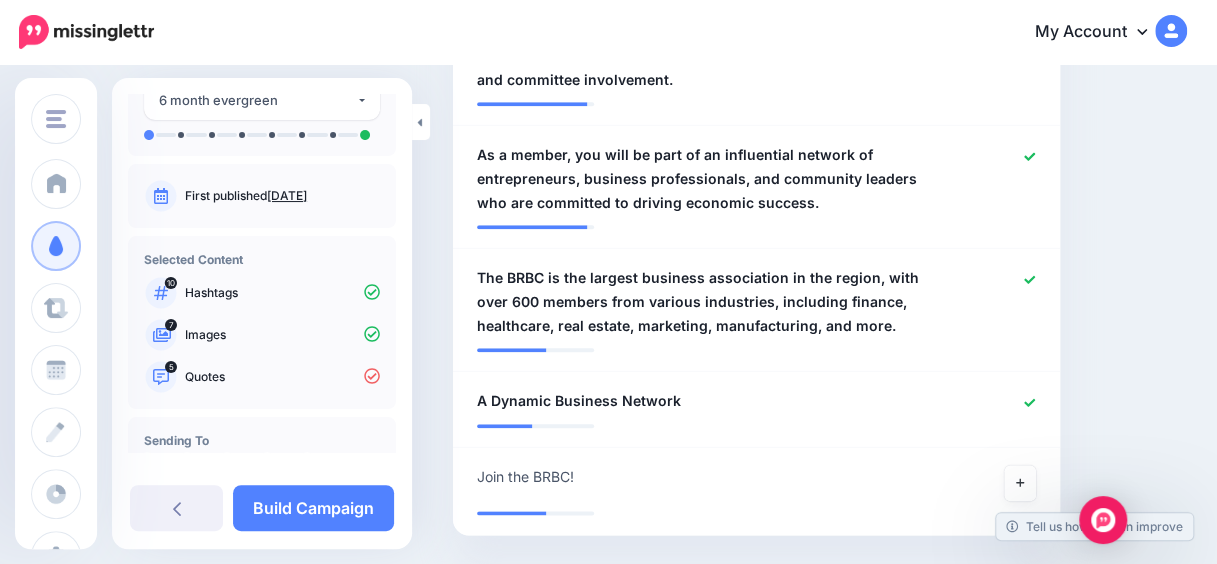 scroll, scrollTop: 176, scrollLeft: 0, axis: vertical 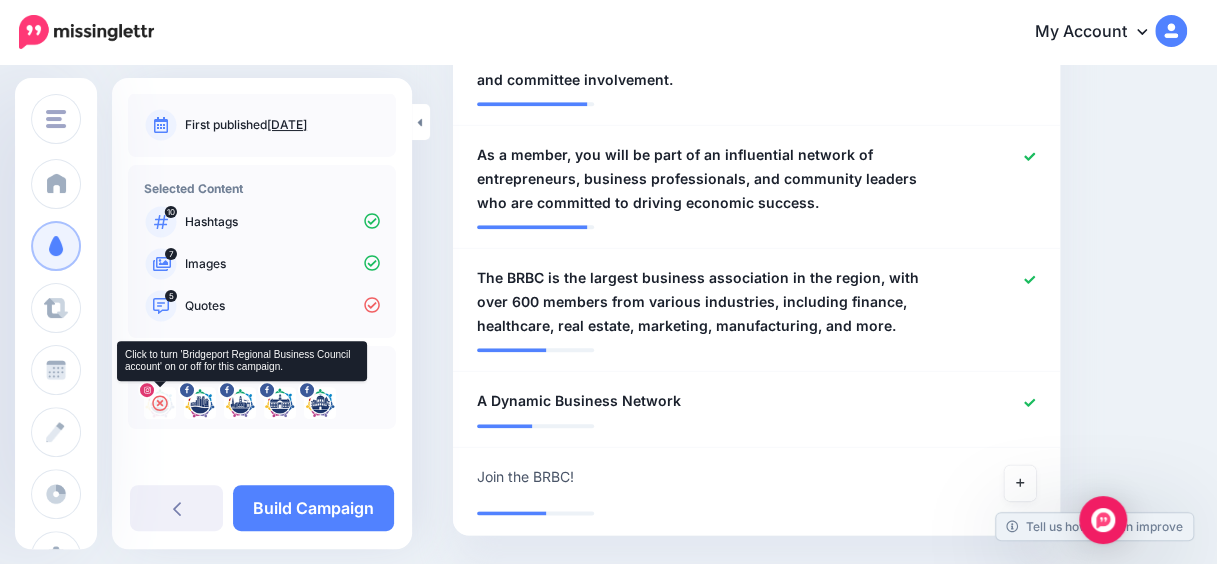 click 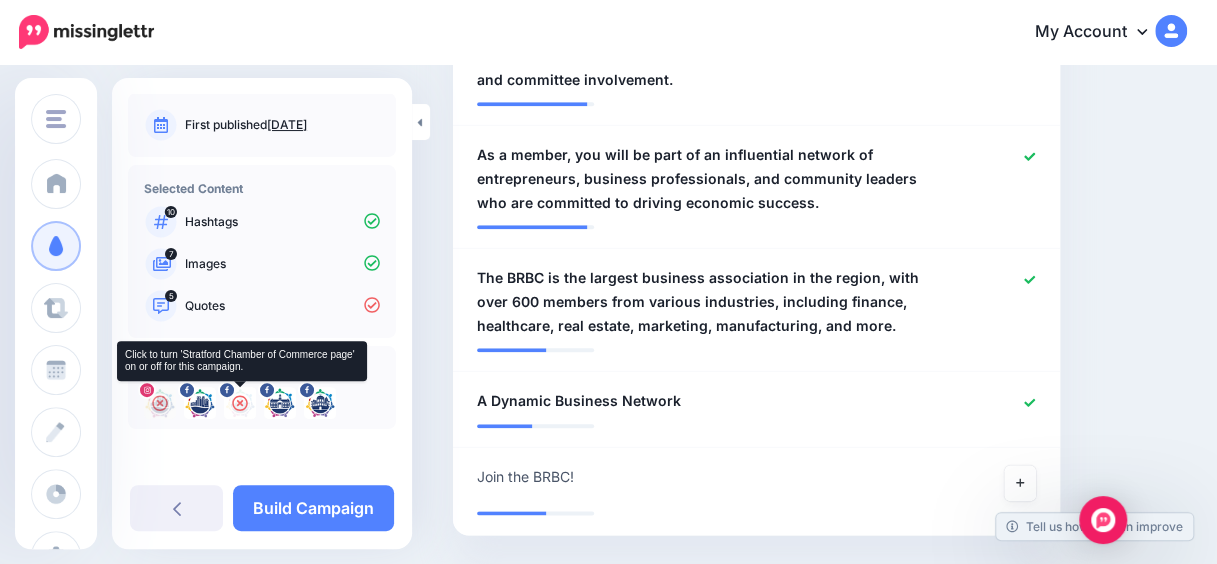 click 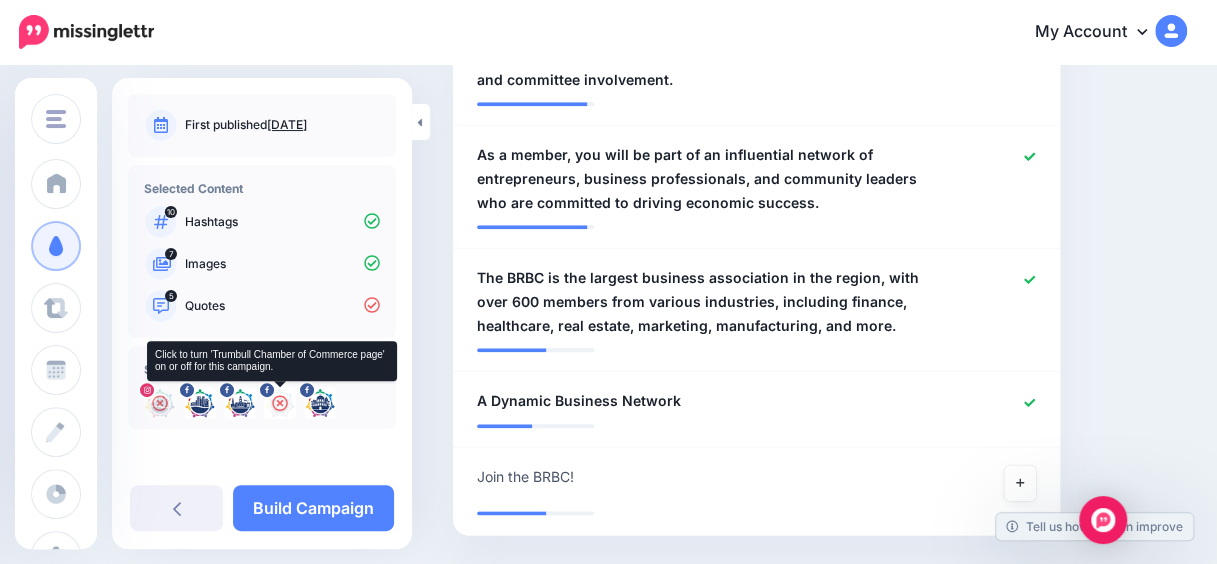 click 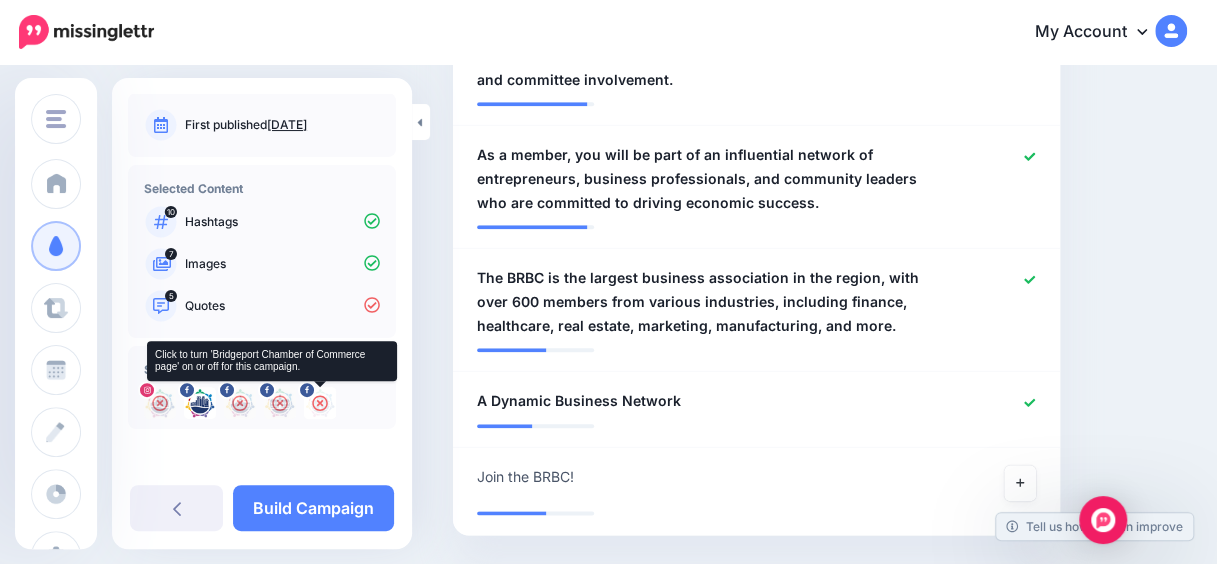 click 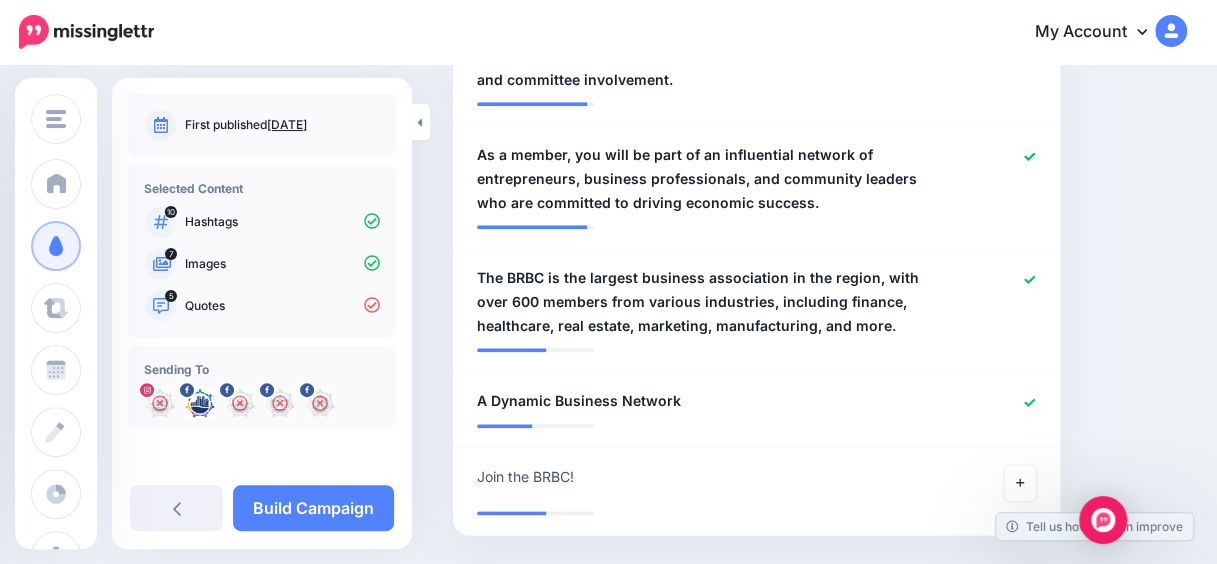 scroll, scrollTop: 0, scrollLeft: 0, axis: both 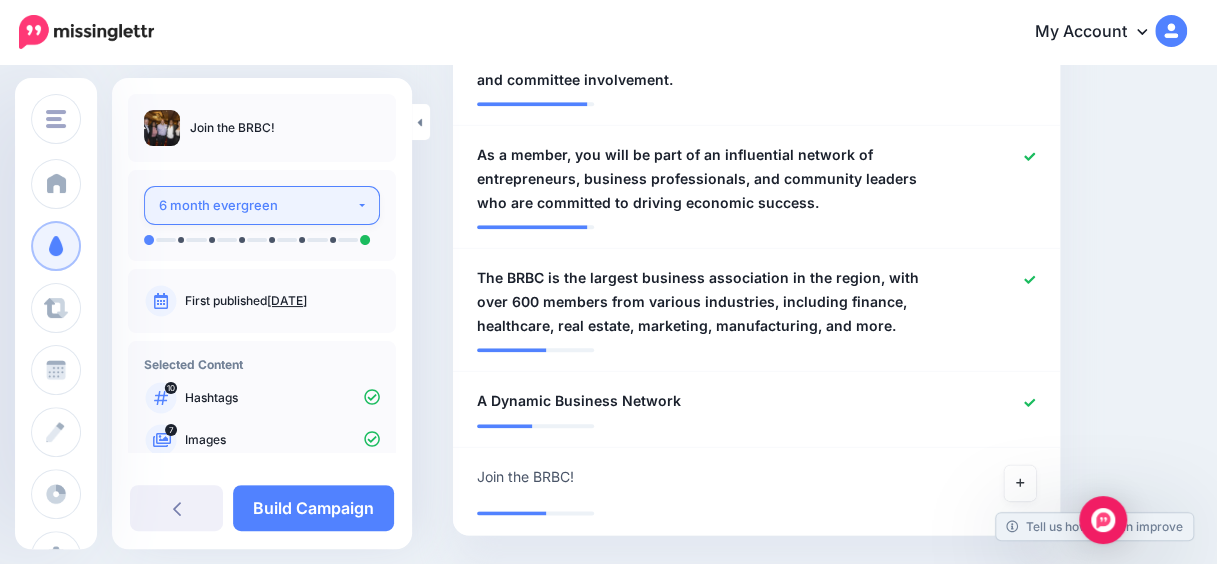 click on "6 month evergreen" at bounding box center [262, 205] 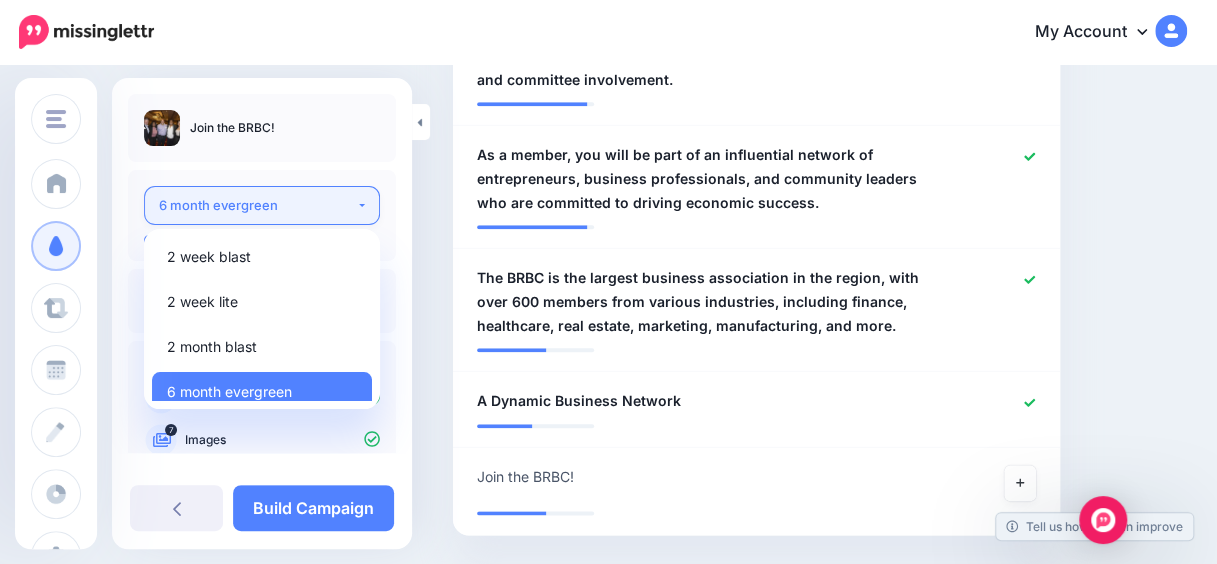 click on "6 month evergreen" at bounding box center (262, 205) 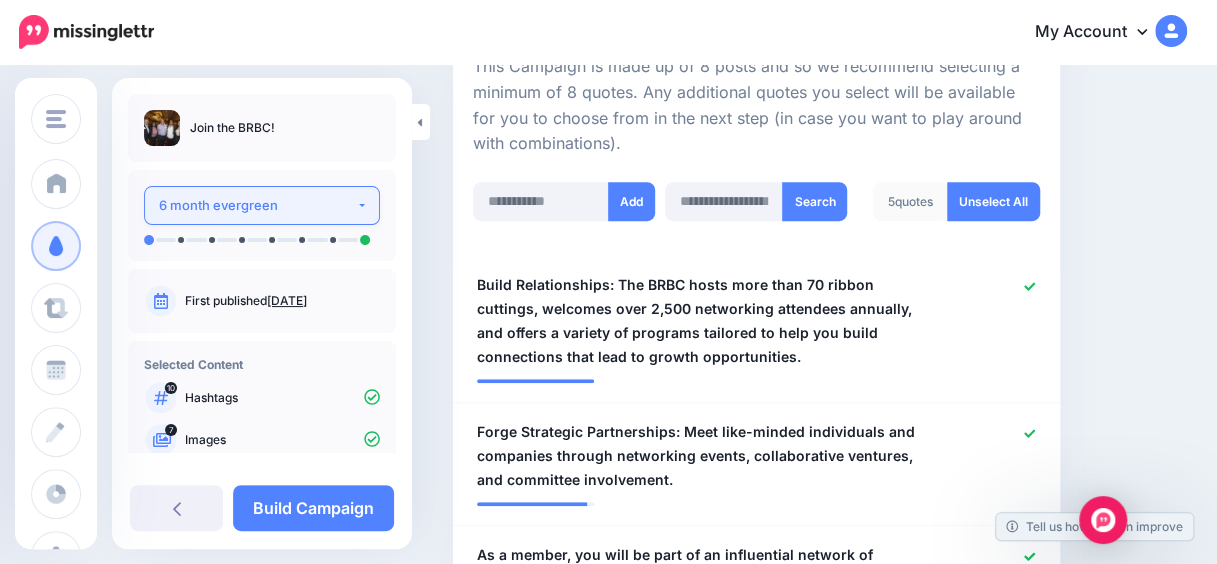 scroll, scrollTop: 294, scrollLeft: 0, axis: vertical 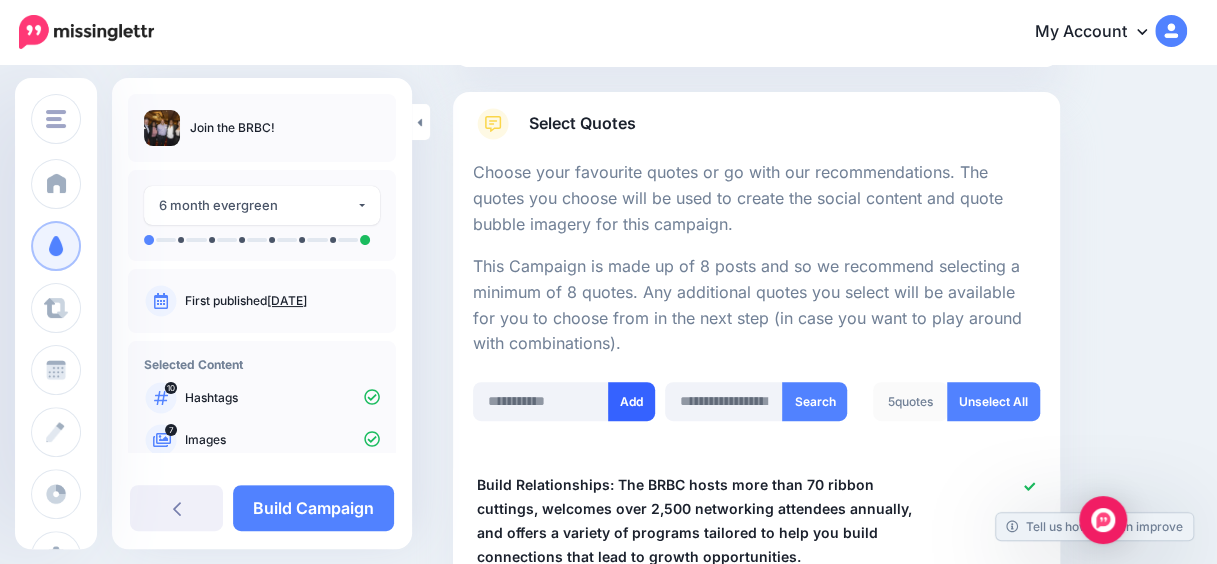 click on "Add" at bounding box center [631, 401] 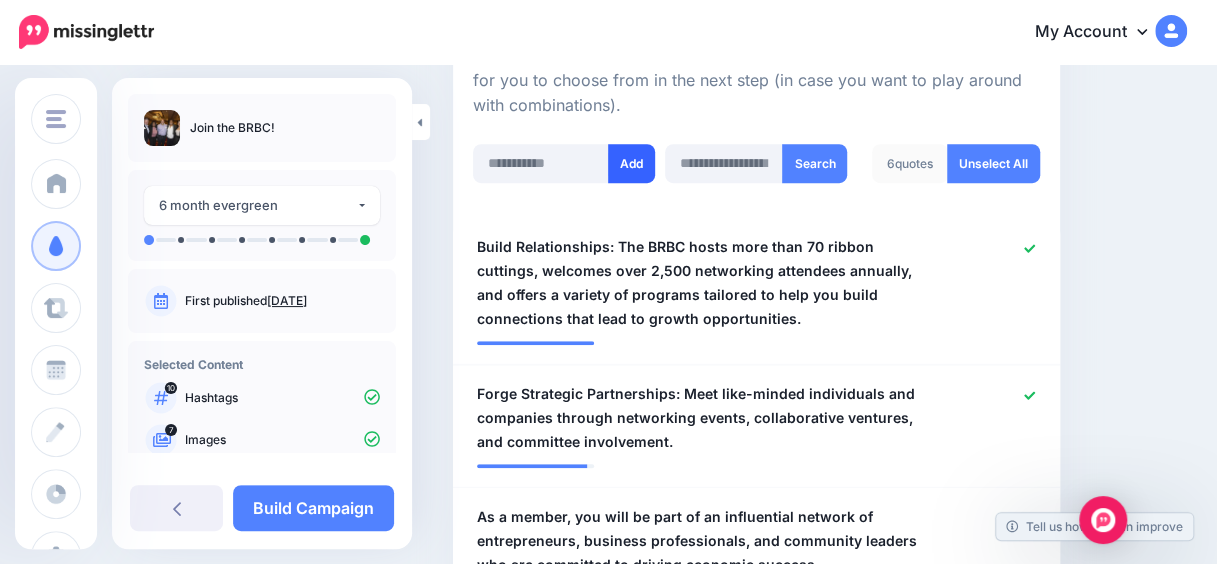 scroll, scrollTop: 294, scrollLeft: 0, axis: vertical 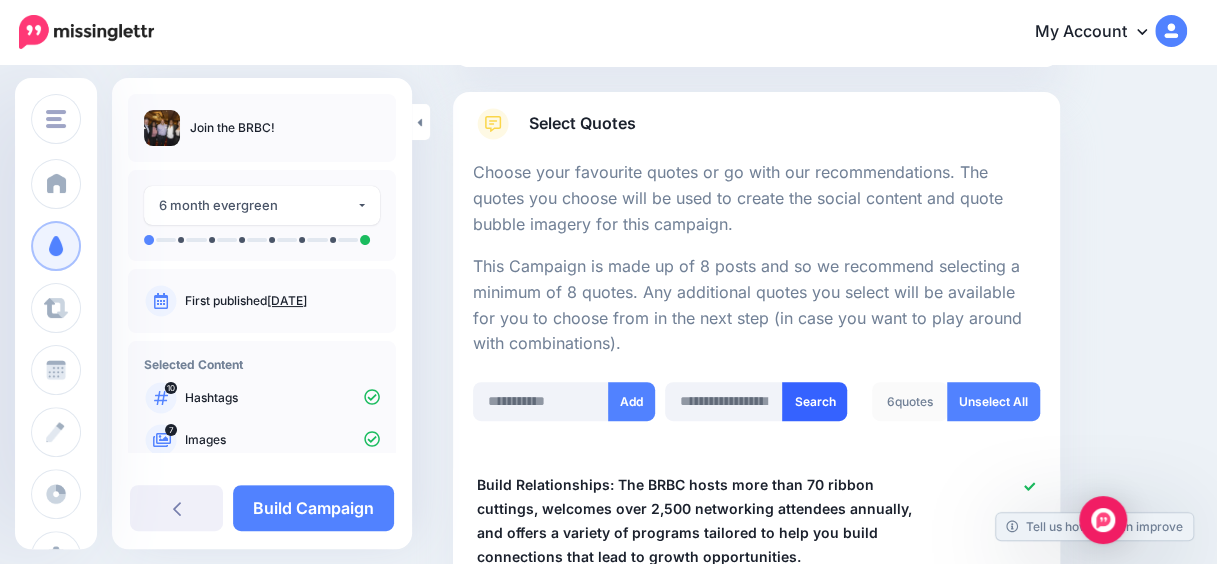 click on "Search" at bounding box center [814, 401] 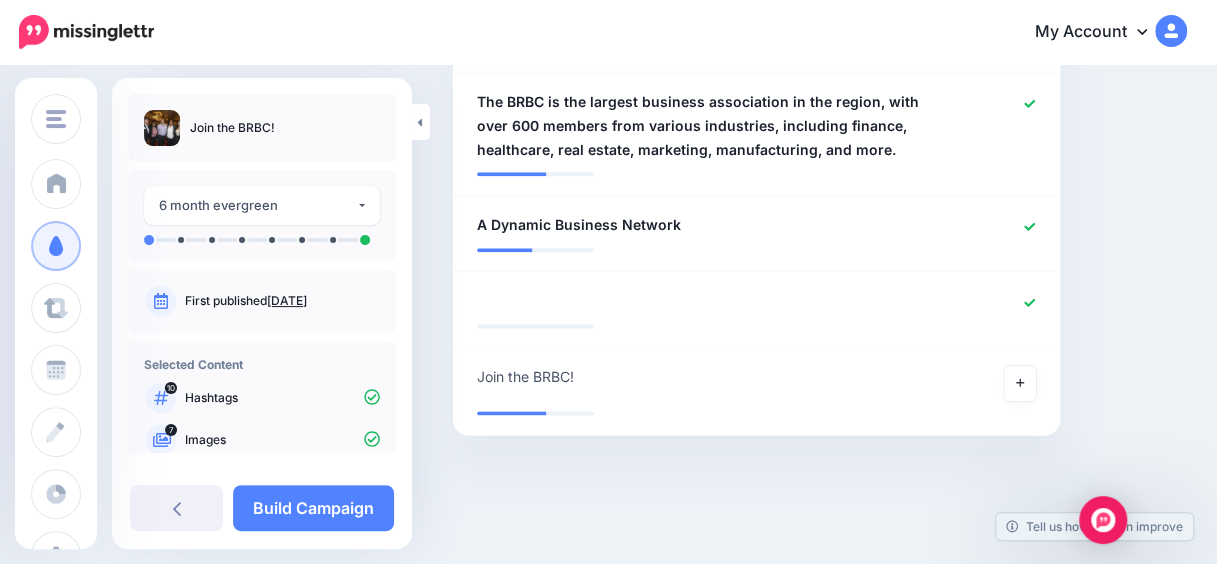 scroll, scrollTop: 870, scrollLeft: 0, axis: vertical 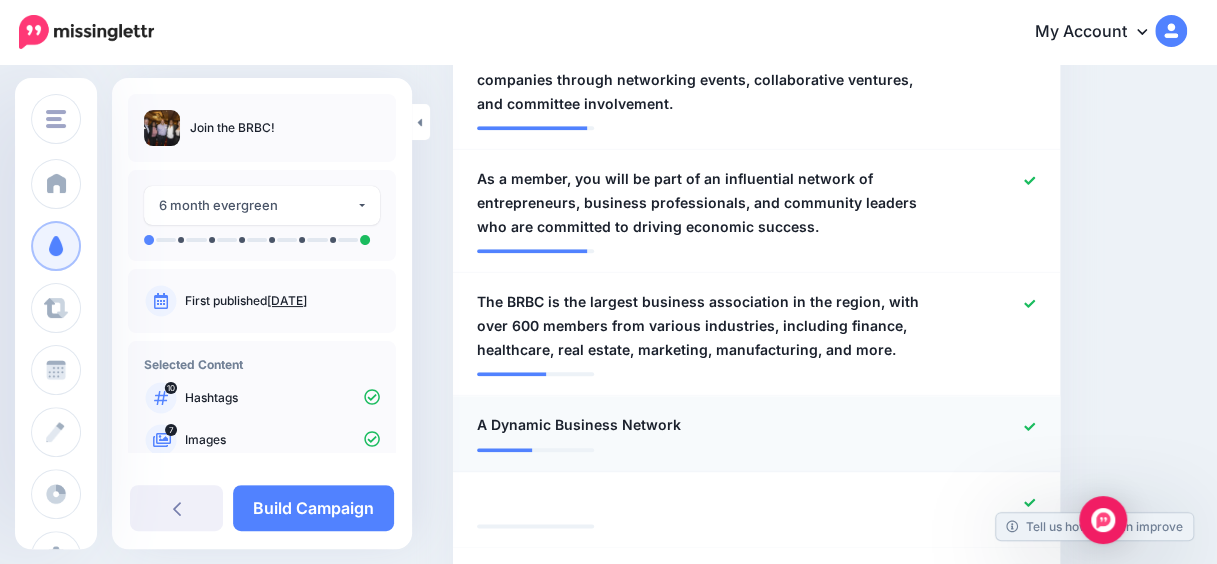 click on "**********" at bounding box center (707, 425) 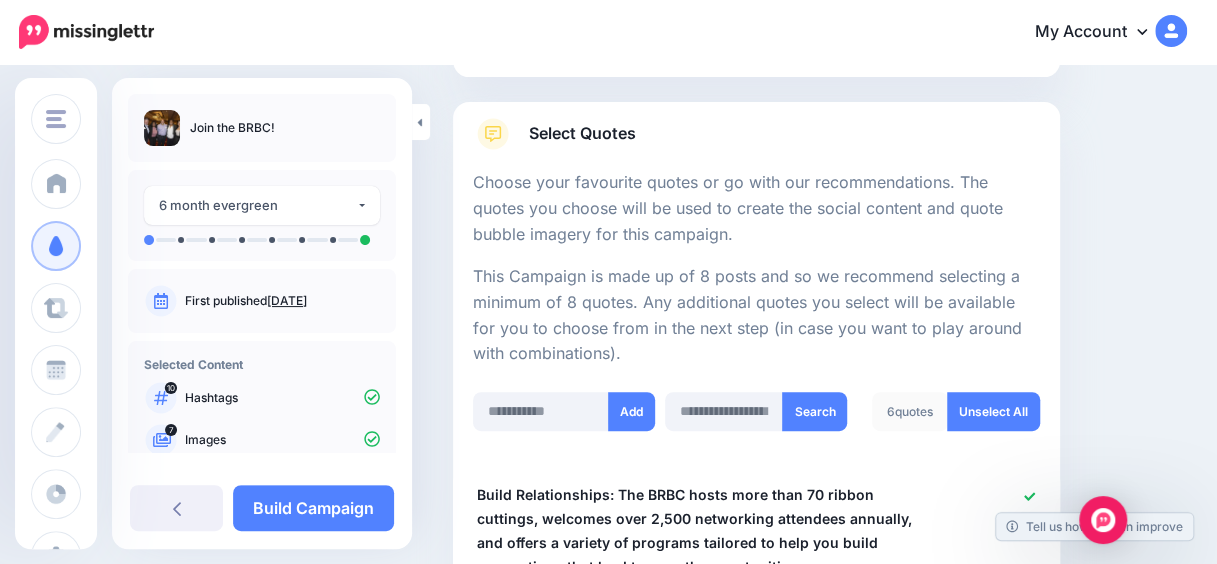 scroll, scrollTop: 70, scrollLeft: 0, axis: vertical 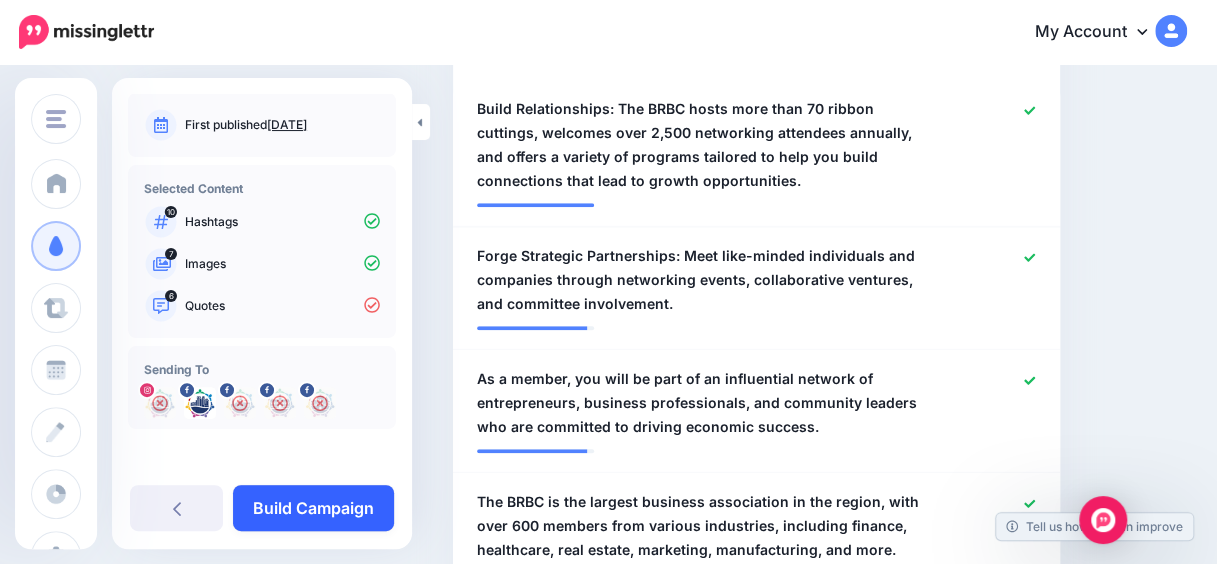 click on "Build Campaign" at bounding box center [313, 508] 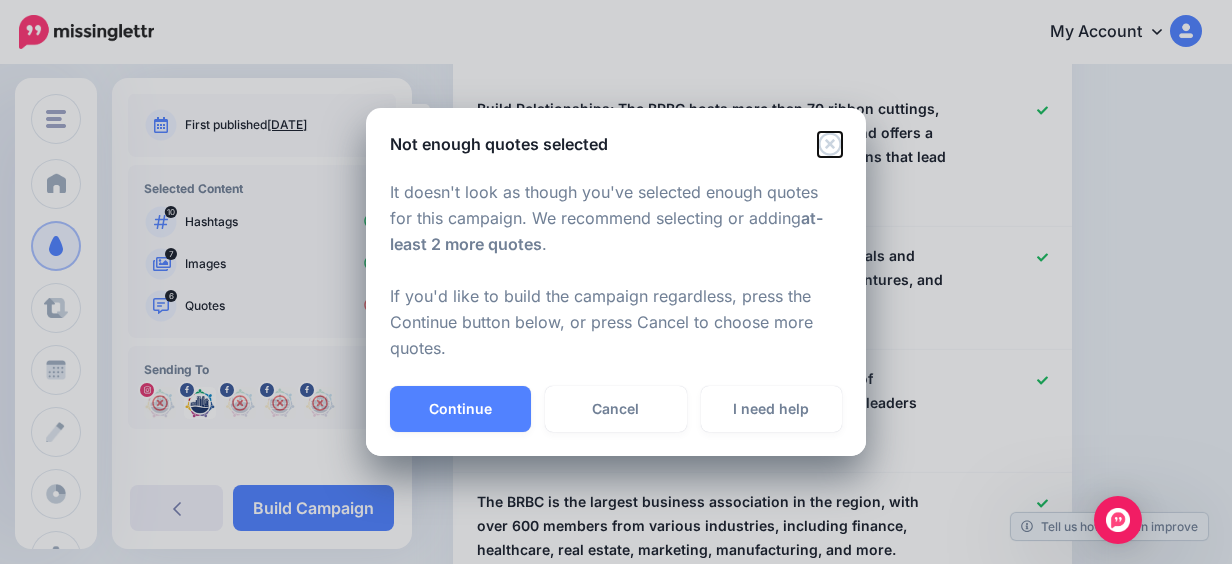 click 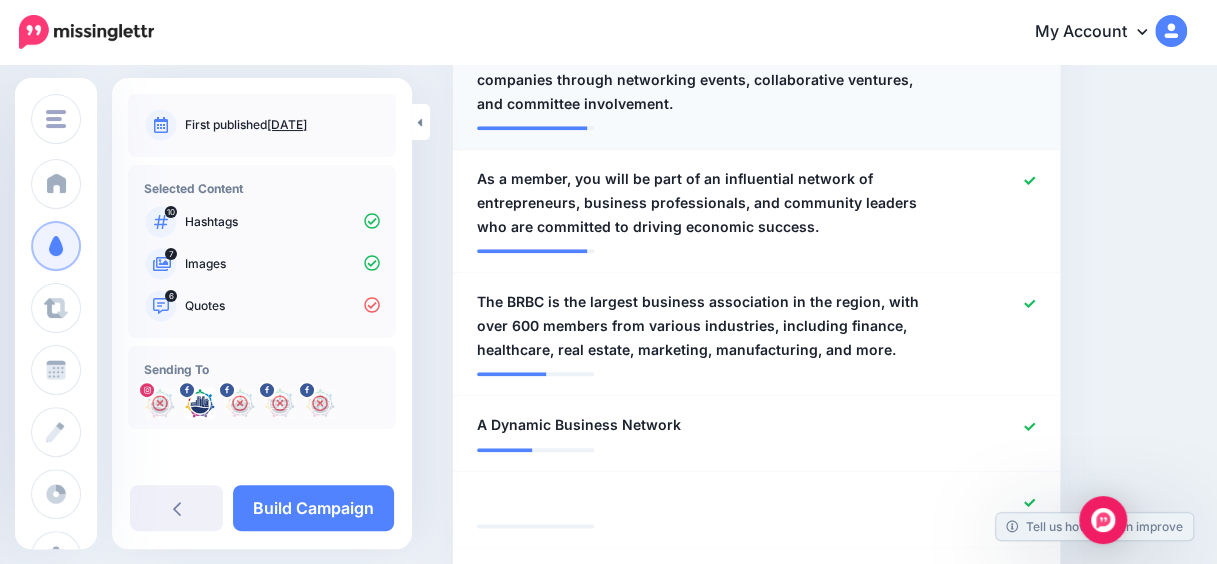 scroll, scrollTop: 1070, scrollLeft: 0, axis: vertical 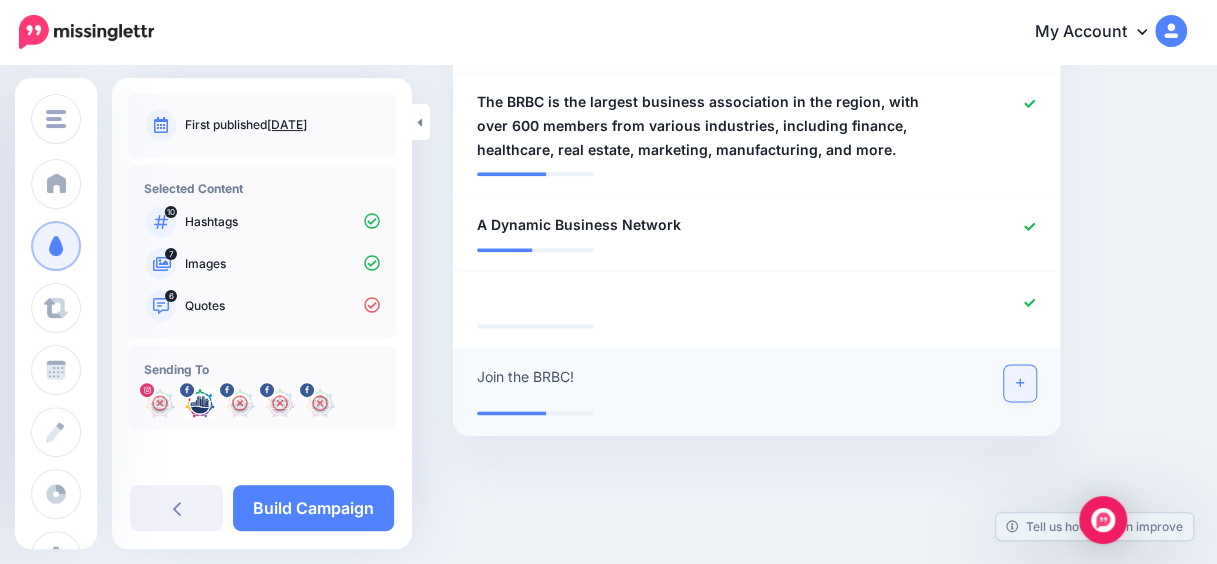 click at bounding box center [1020, 383] 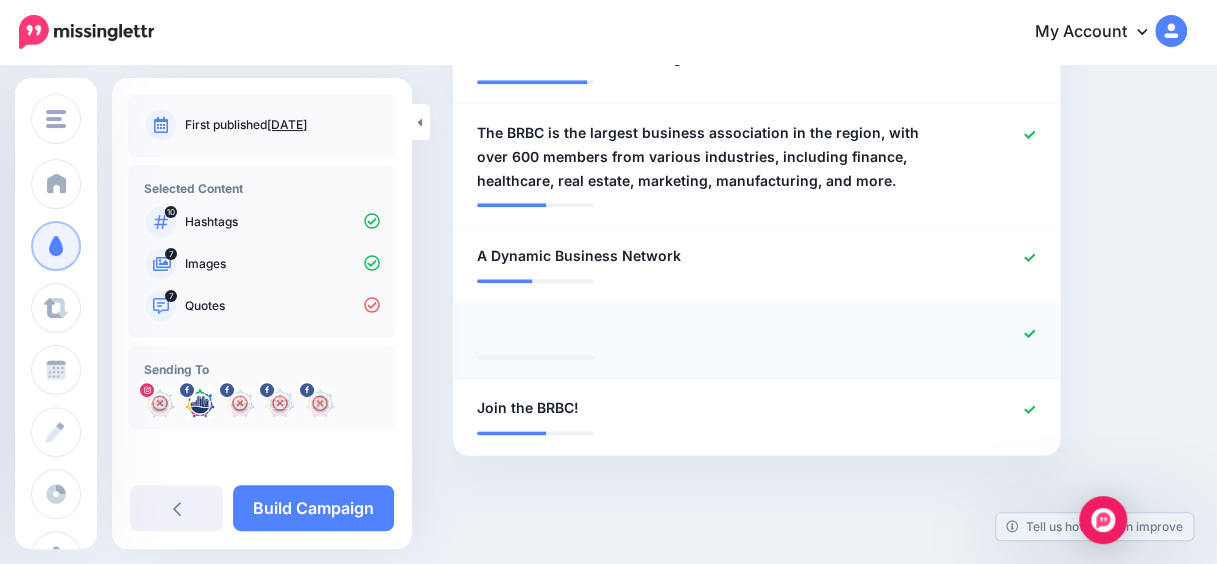scroll, scrollTop: 1059, scrollLeft: 0, axis: vertical 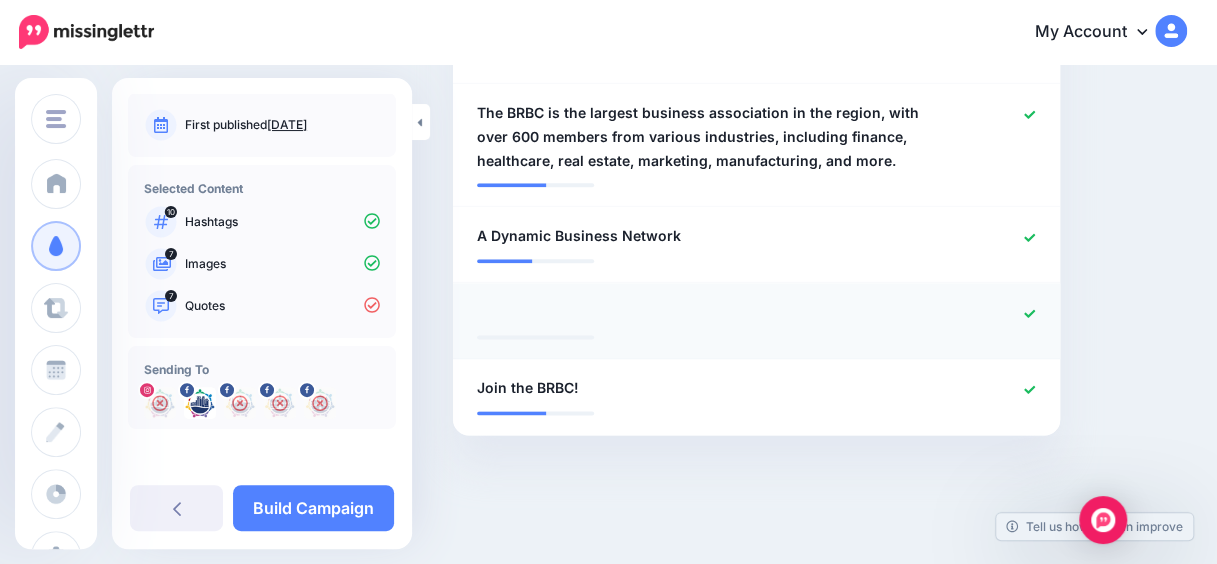 click at bounding box center [707, 312] 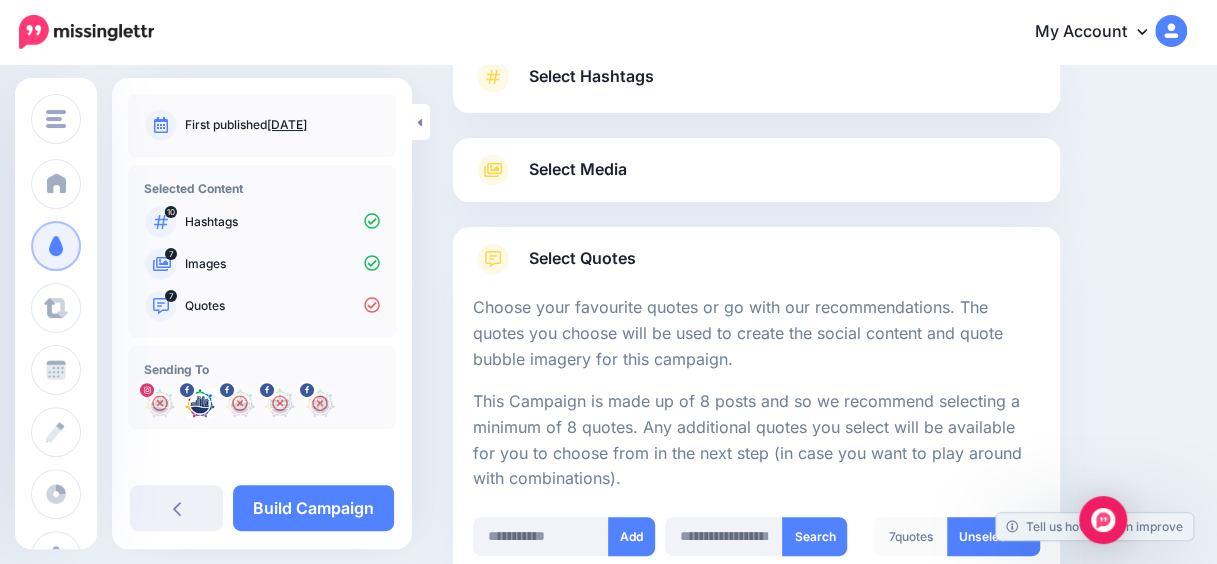 scroll, scrollTop: 359, scrollLeft: 0, axis: vertical 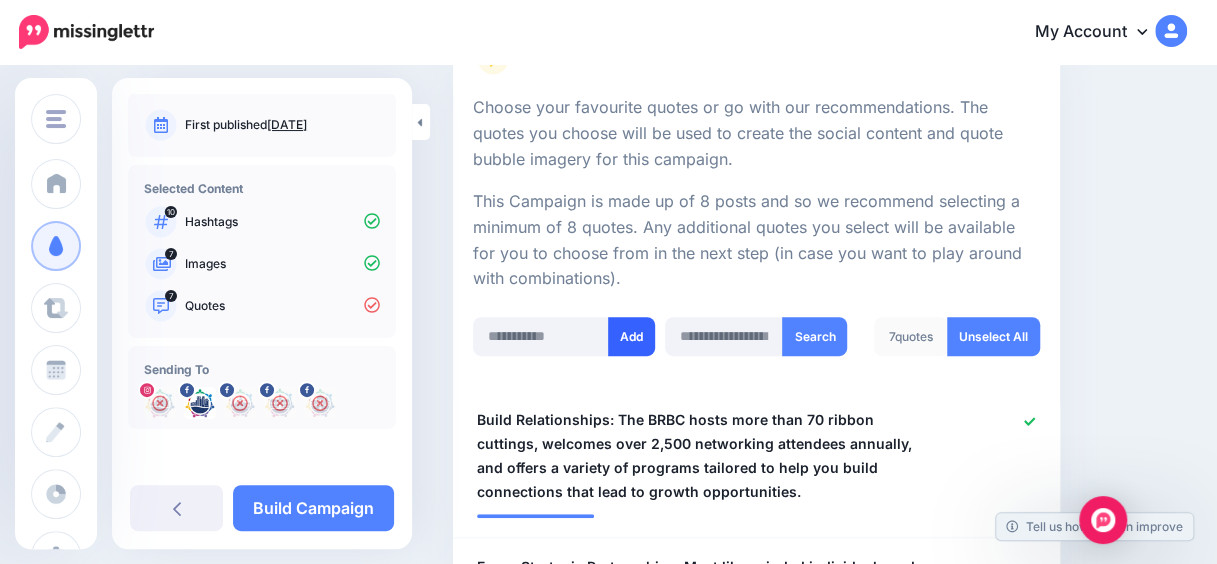click on "Add" at bounding box center [631, 336] 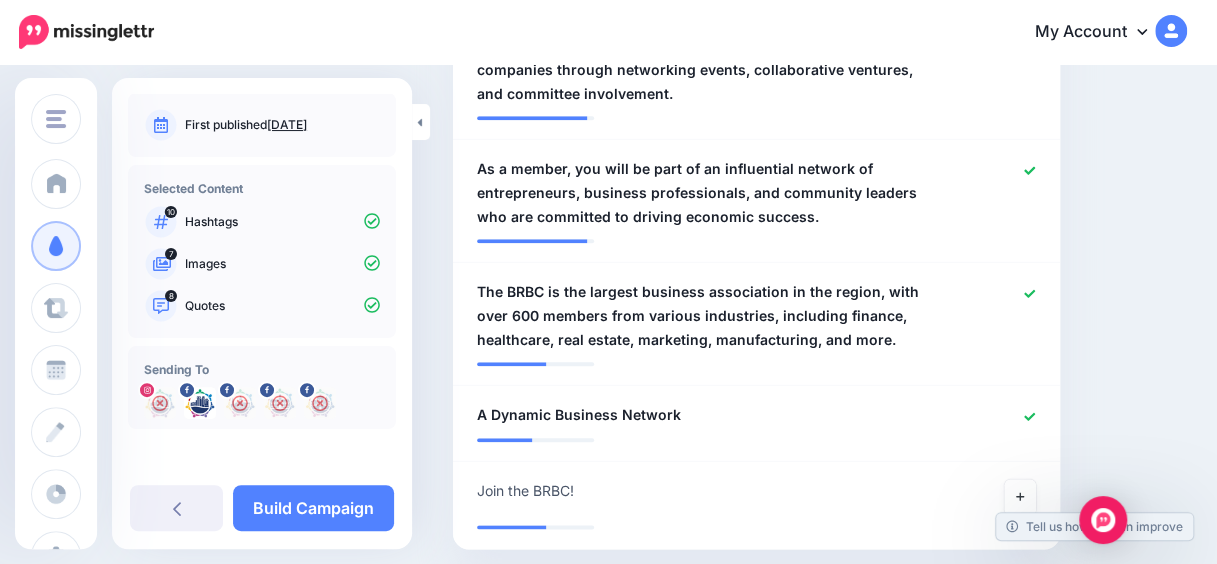 scroll, scrollTop: 994, scrollLeft: 0, axis: vertical 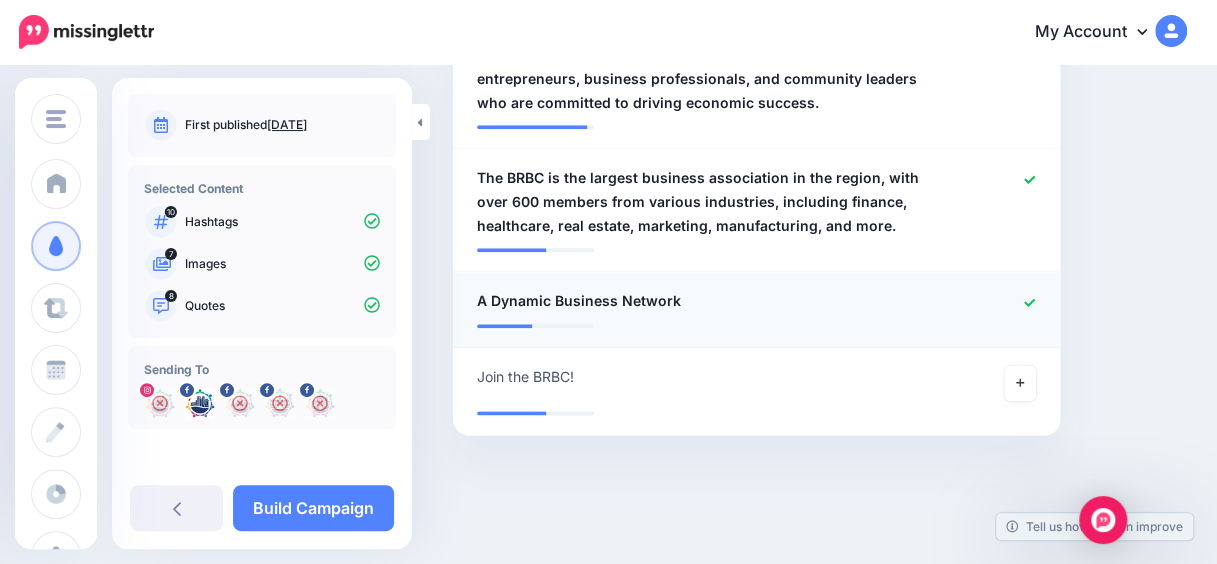 click on "**********" at bounding box center [707, 301] 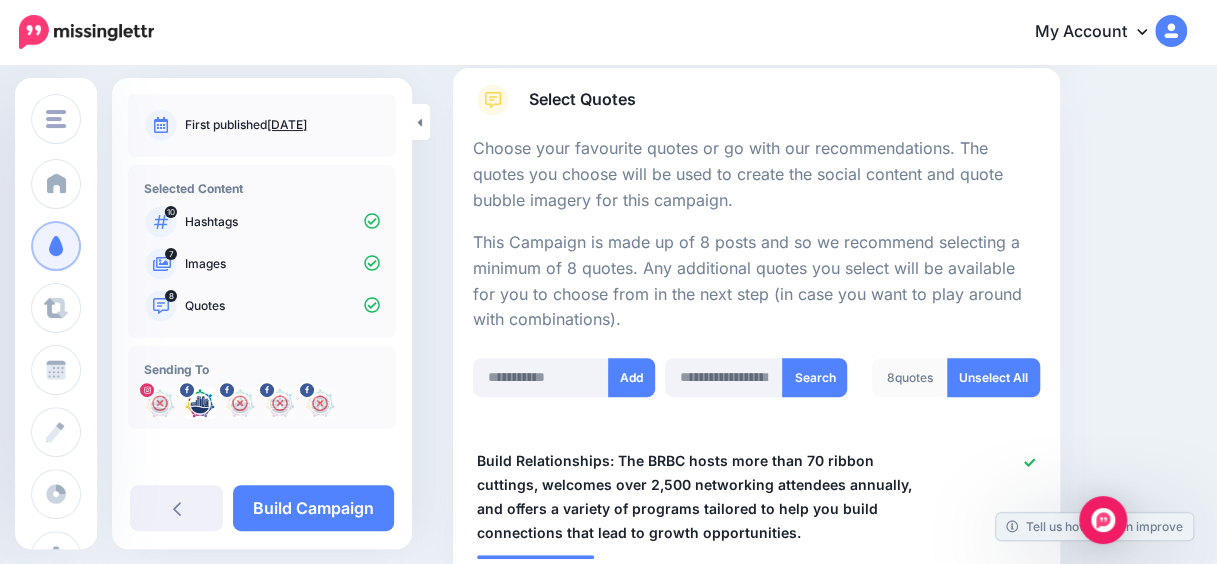 scroll, scrollTop: 394, scrollLeft: 0, axis: vertical 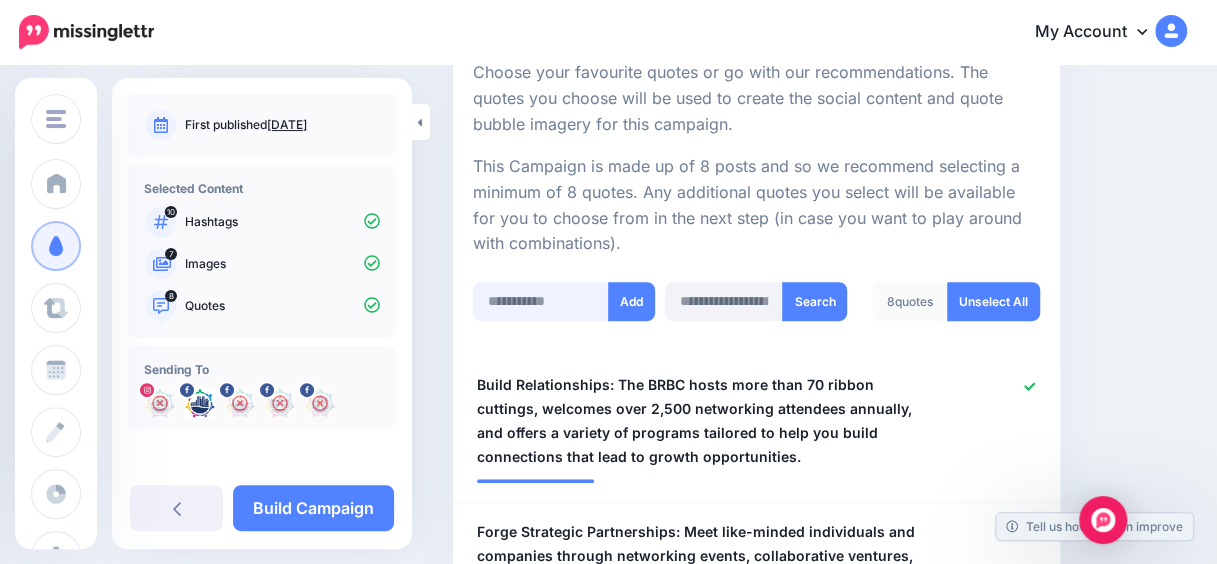 click at bounding box center (541, 301) 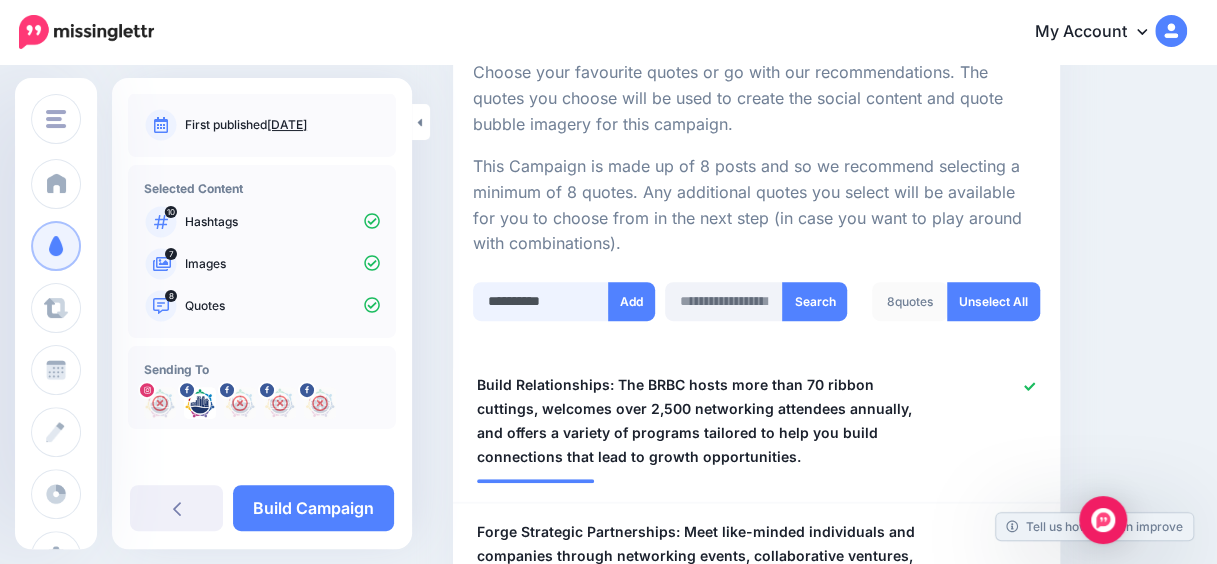 type on "**********" 